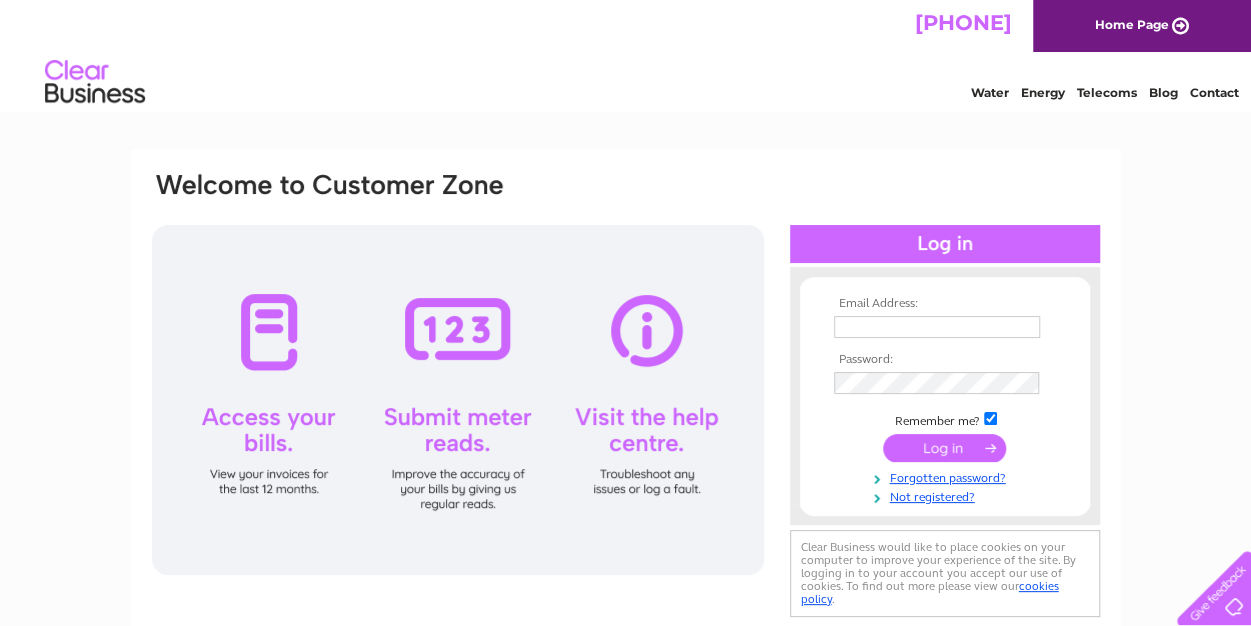 scroll, scrollTop: 0, scrollLeft: 0, axis: both 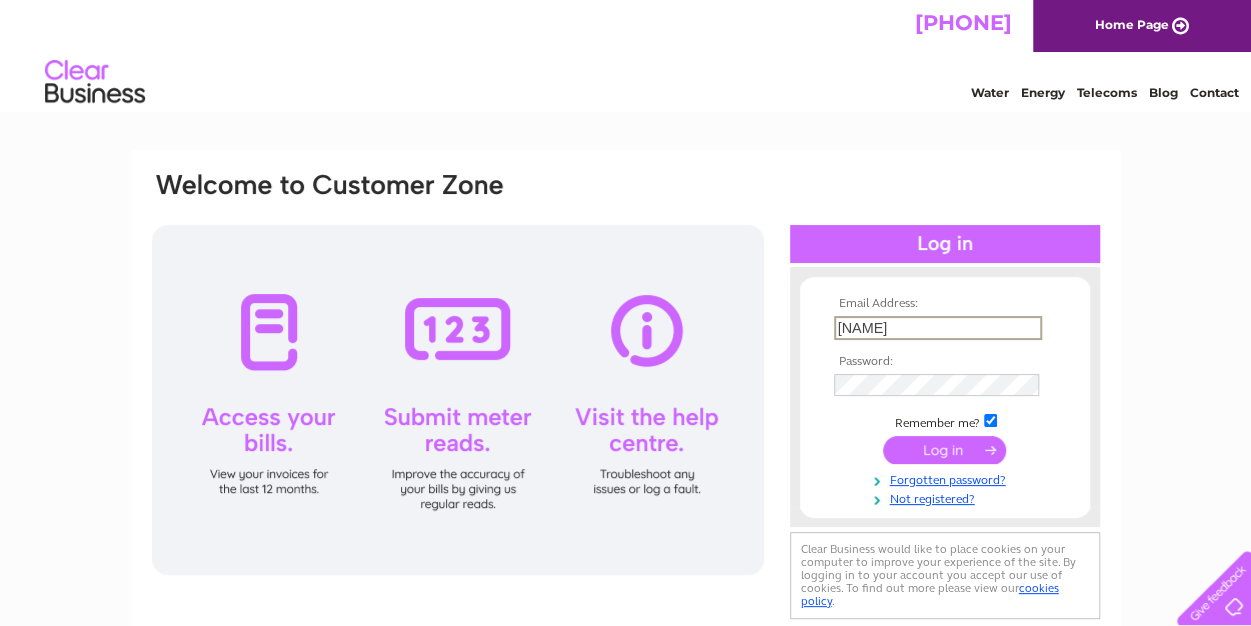 type on "nazia@kingsbarbersclub.com" 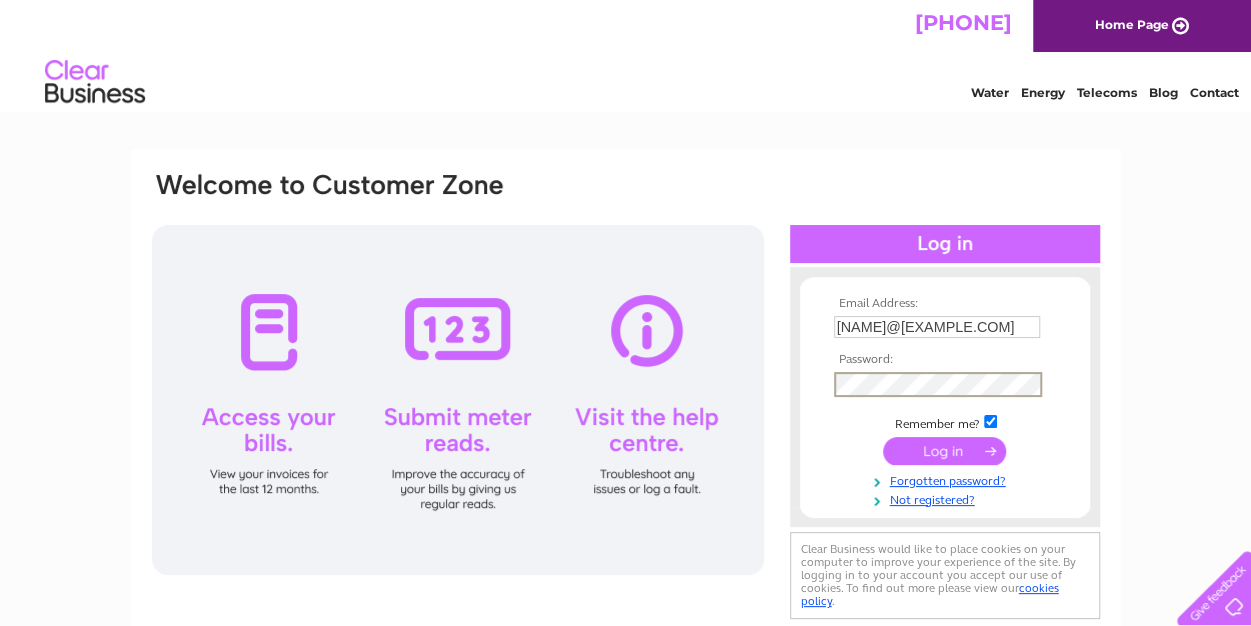 click at bounding box center (944, 451) 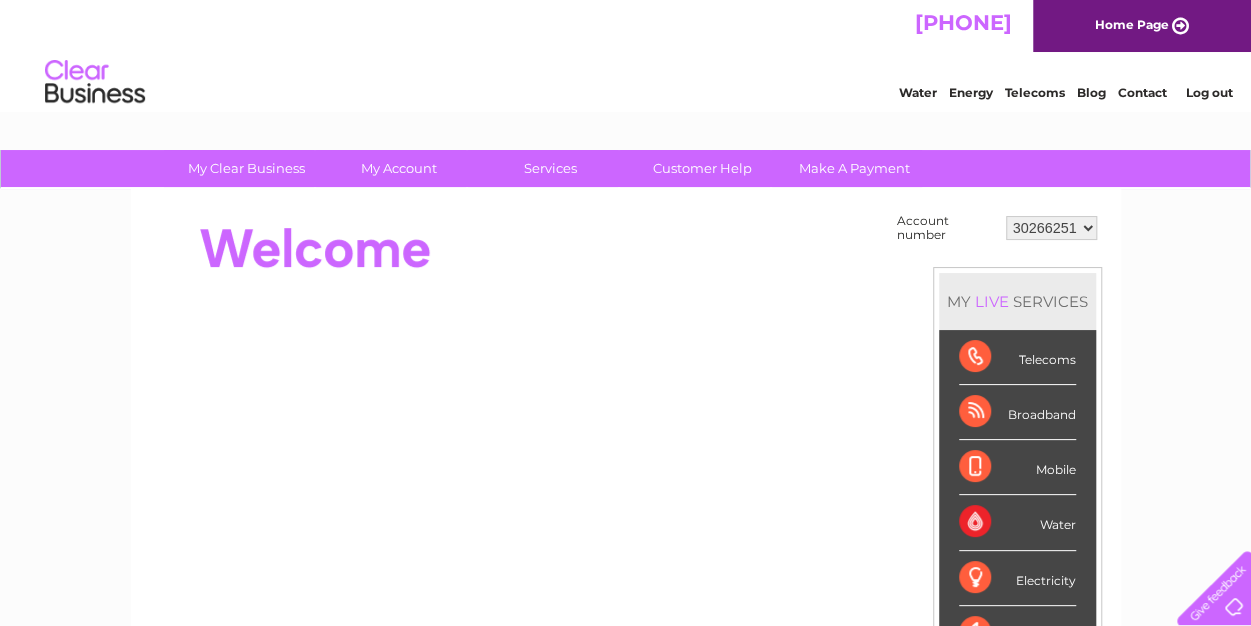 scroll, scrollTop: 0, scrollLeft: 0, axis: both 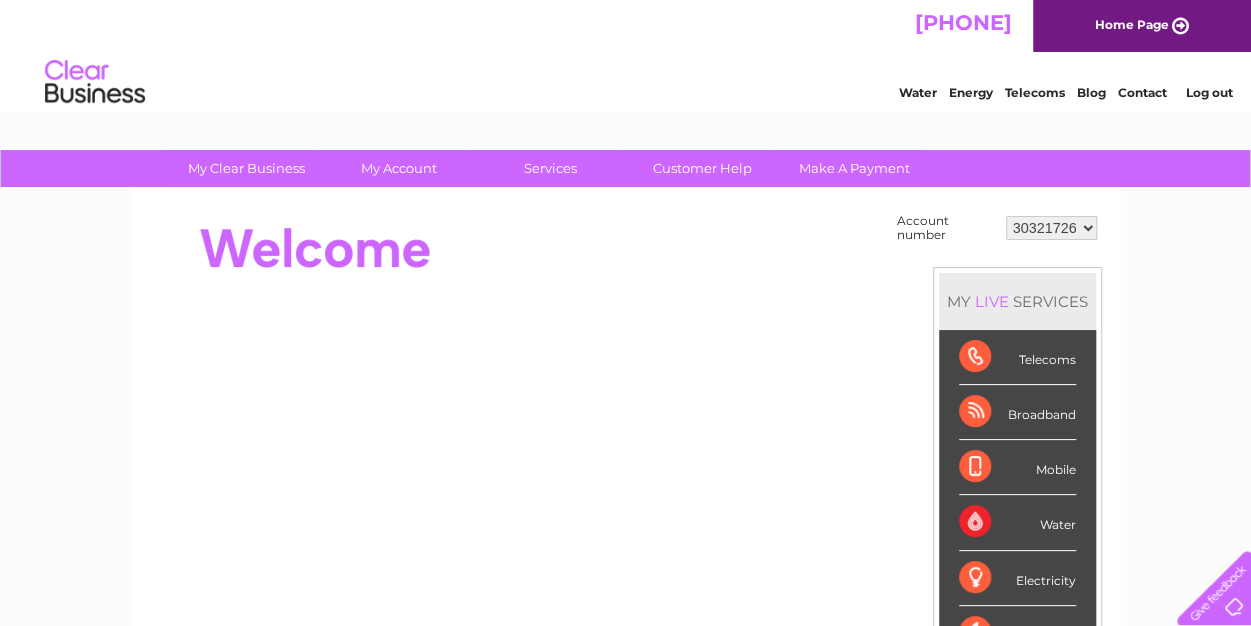 click on "30266251
30285596
30321720
30321722
30321726" at bounding box center (1051, 228) 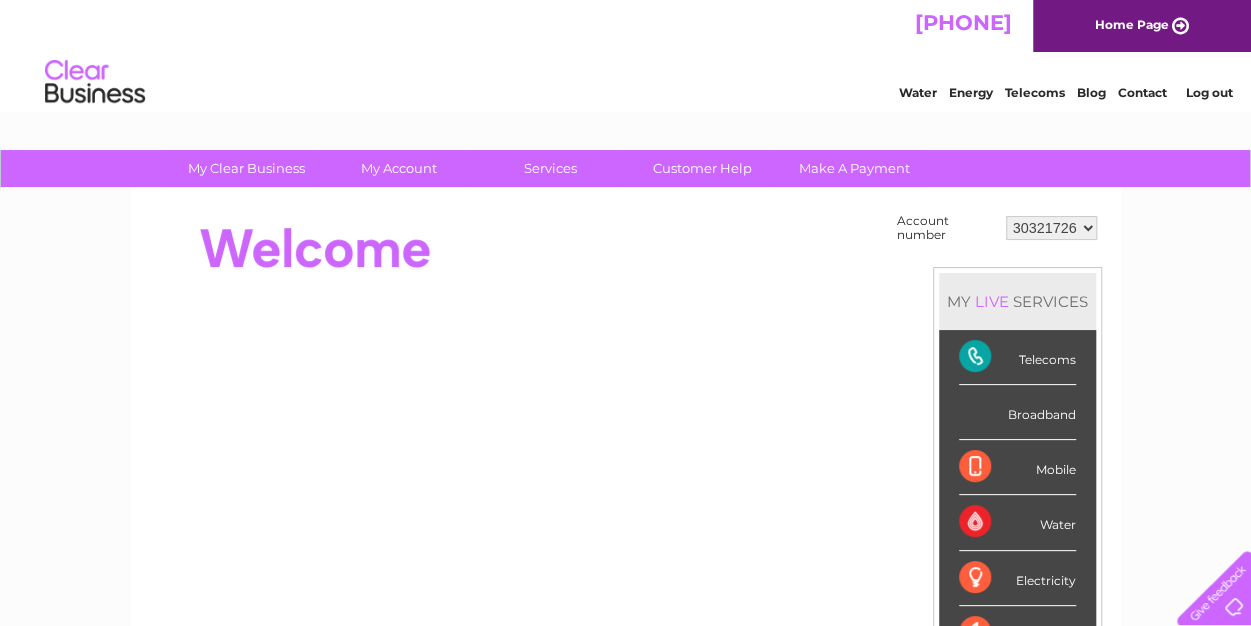 scroll, scrollTop: 0, scrollLeft: 0, axis: both 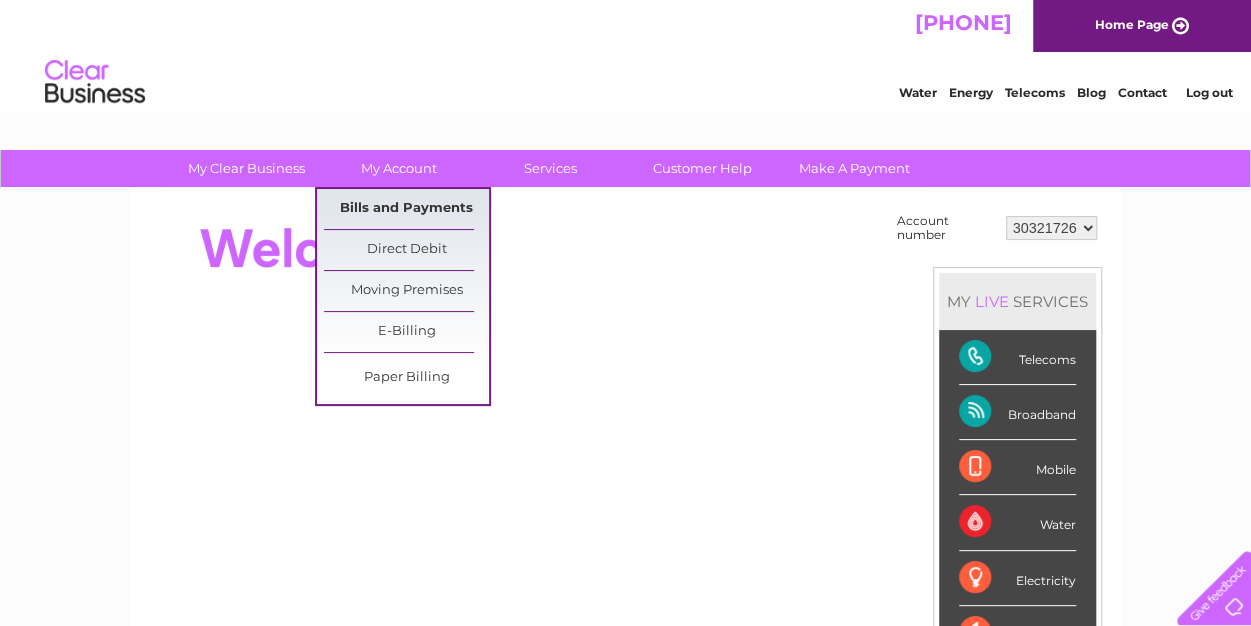 click on "Bills and Payments" at bounding box center (406, 209) 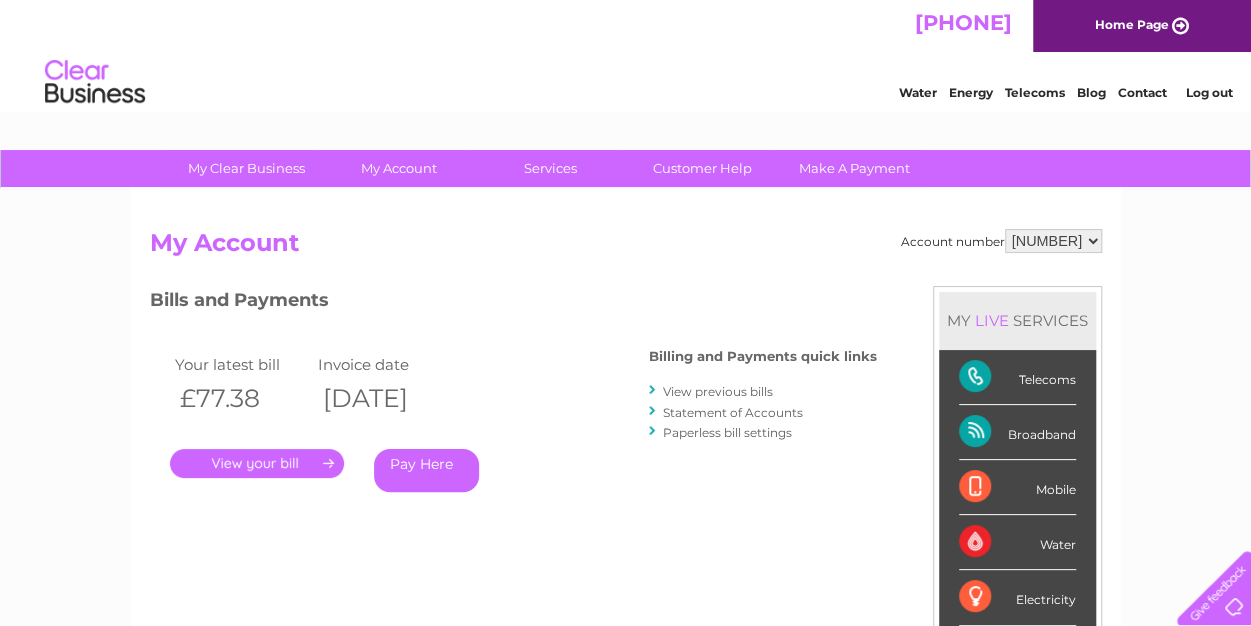 scroll, scrollTop: 0, scrollLeft: 0, axis: both 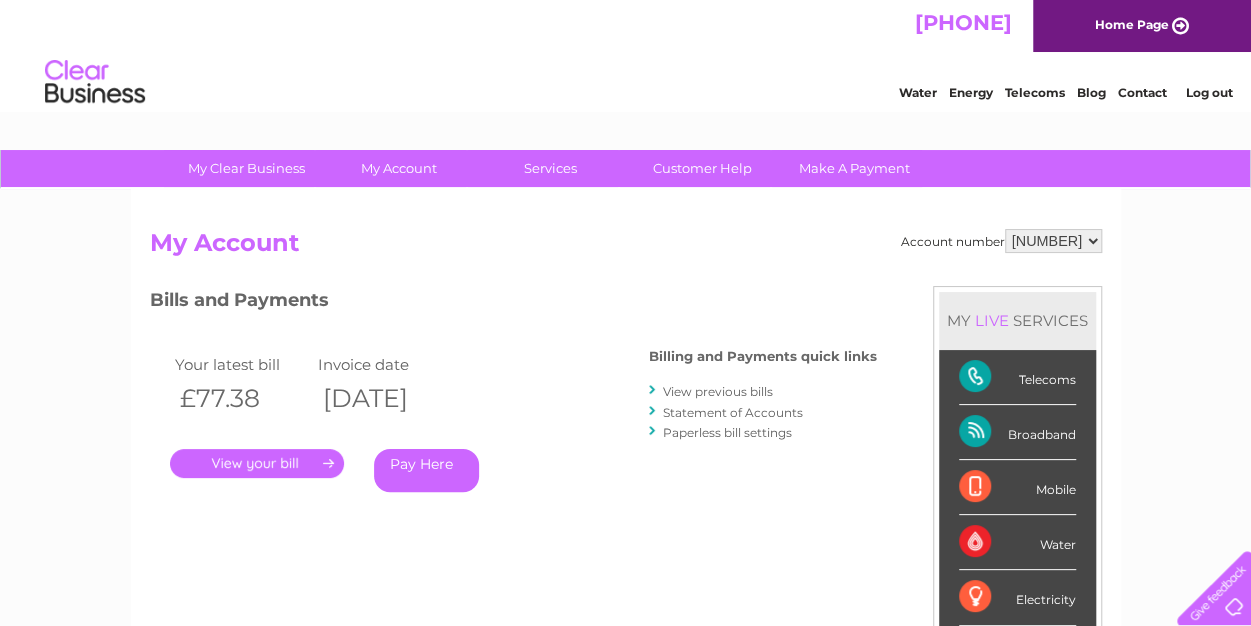 click on "." at bounding box center (257, 463) 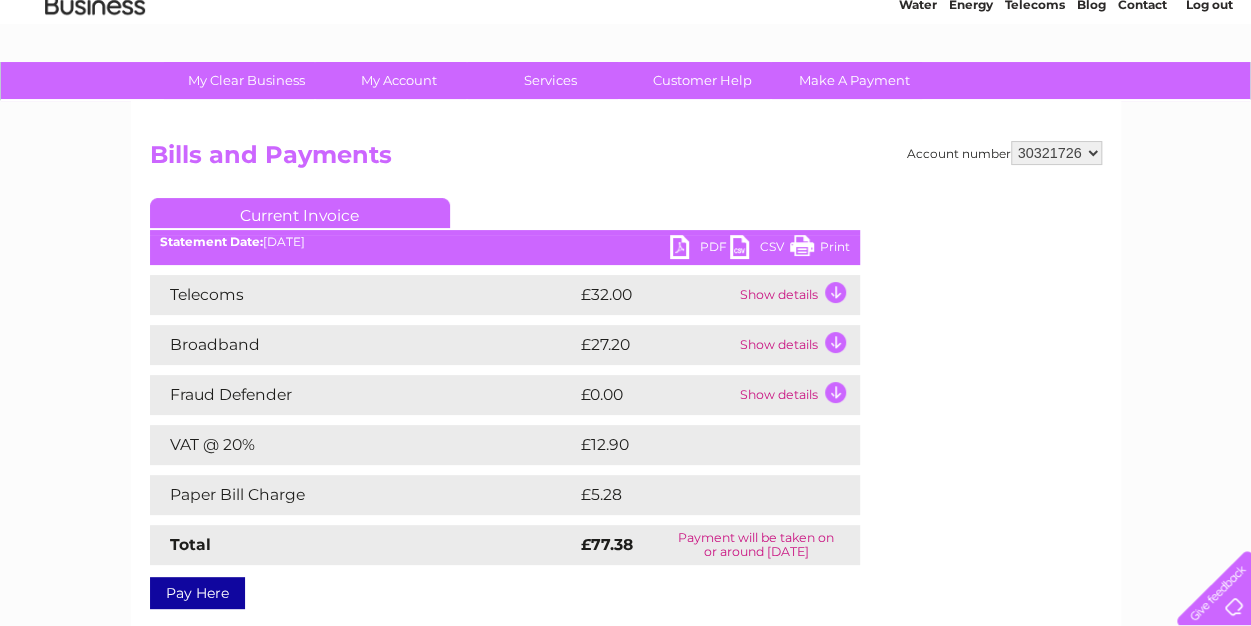 scroll, scrollTop: 90, scrollLeft: 0, axis: vertical 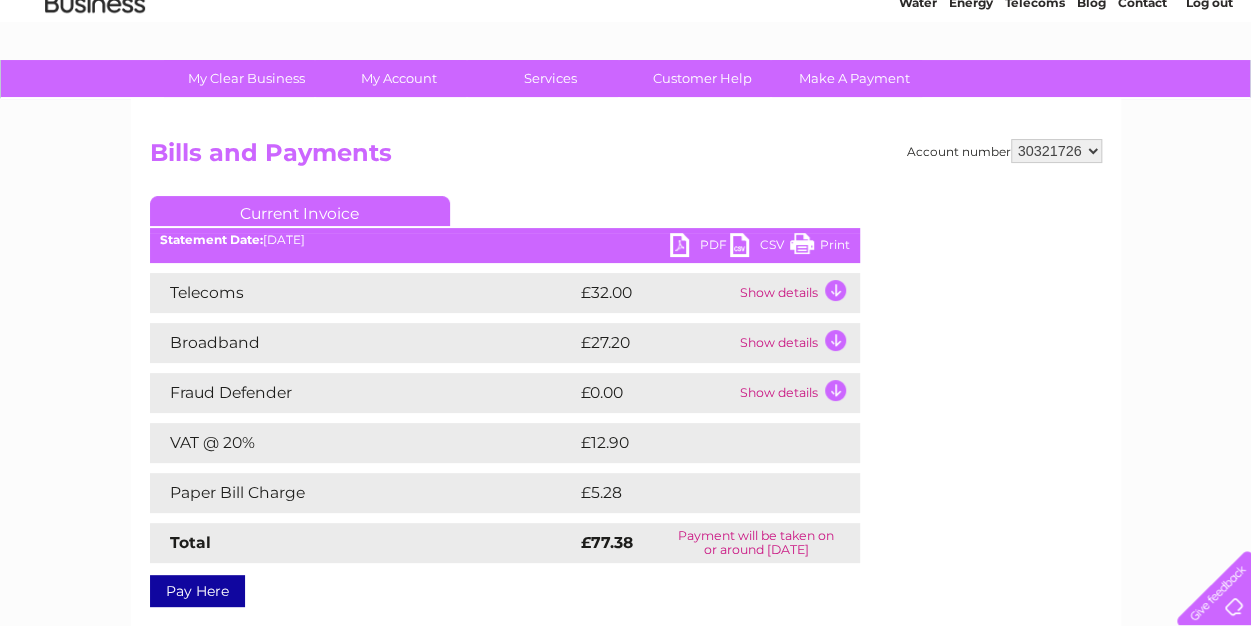 click on "Show details" at bounding box center [797, 293] 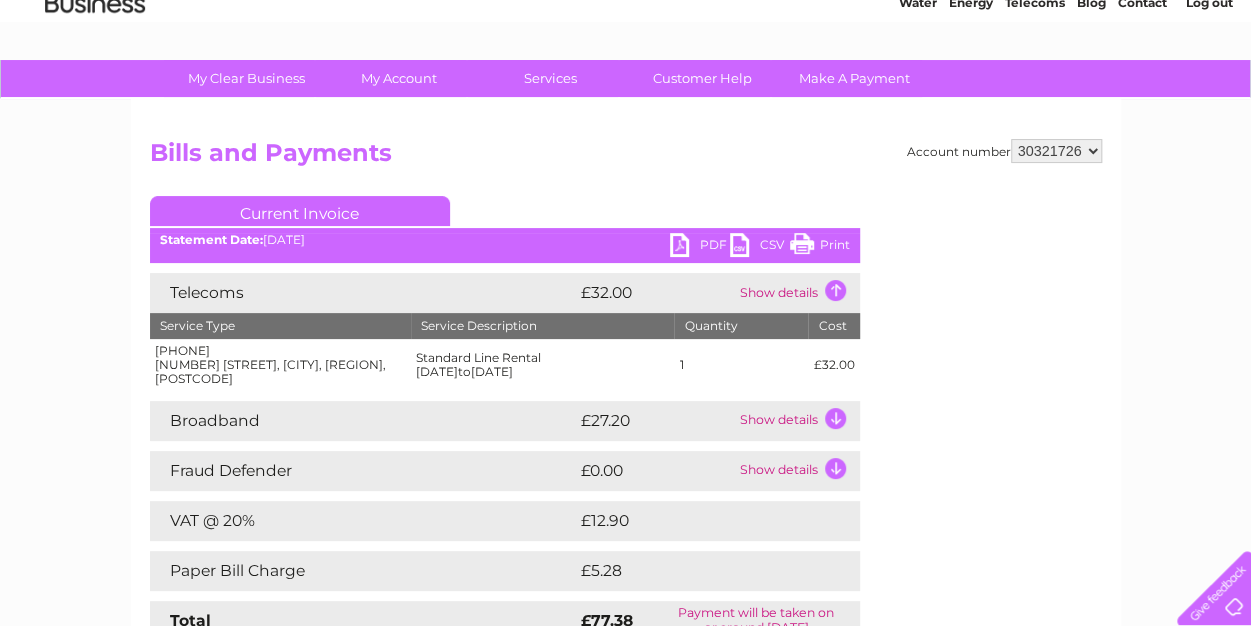 click on "Show details" at bounding box center (797, 293) 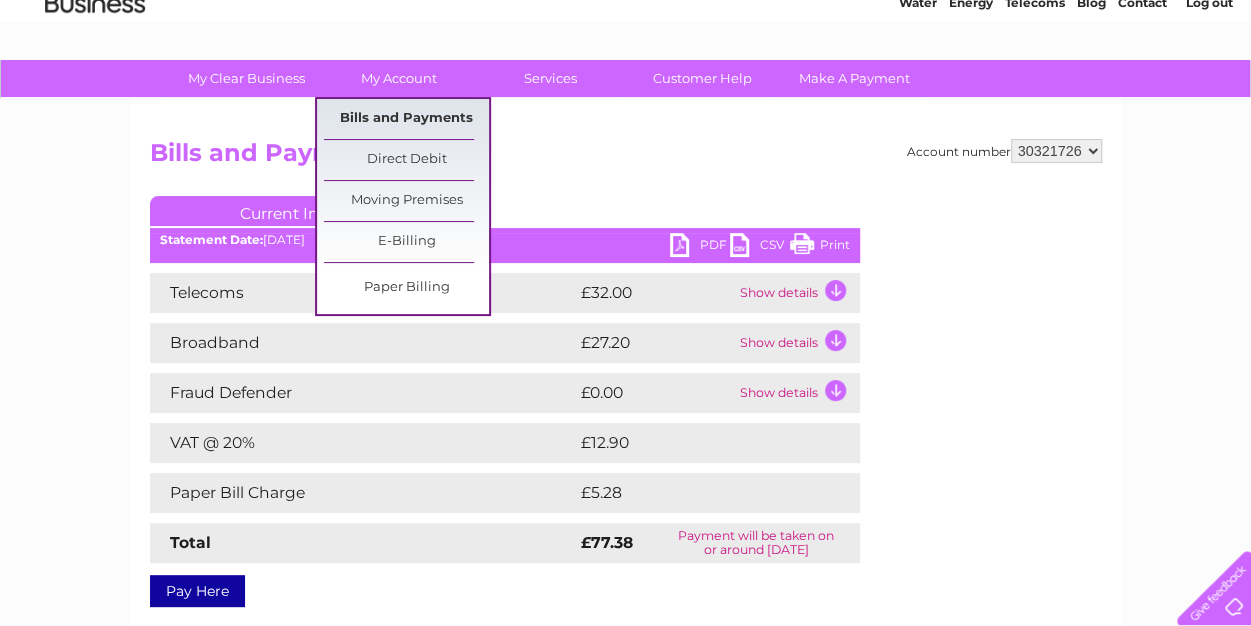 click on "Bills and Payments" at bounding box center [406, 119] 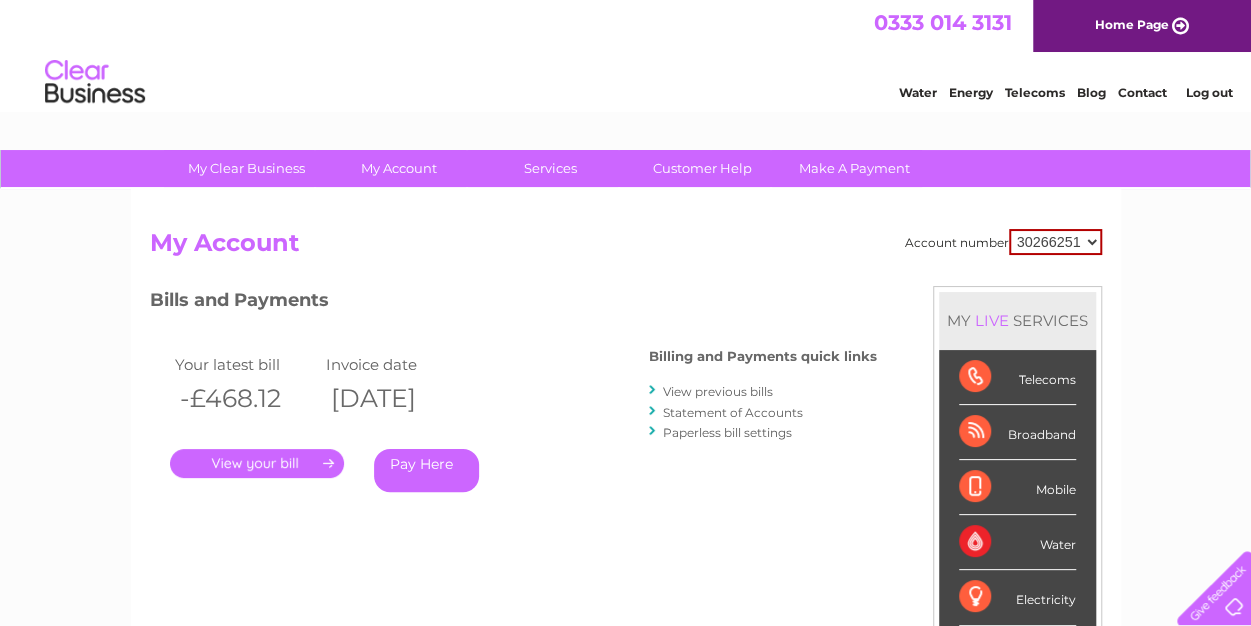 scroll, scrollTop: 0, scrollLeft: 0, axis: both 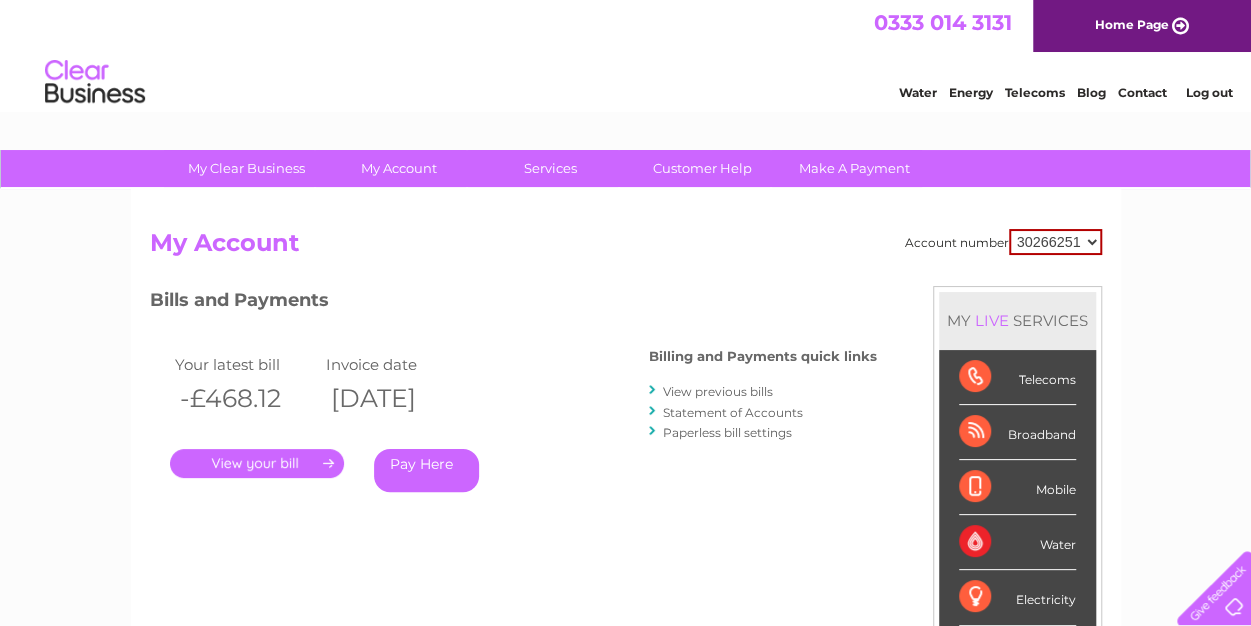 click on "30266251
30285596
30321720
30321722
30321726" at bounding box center [1055, 242] 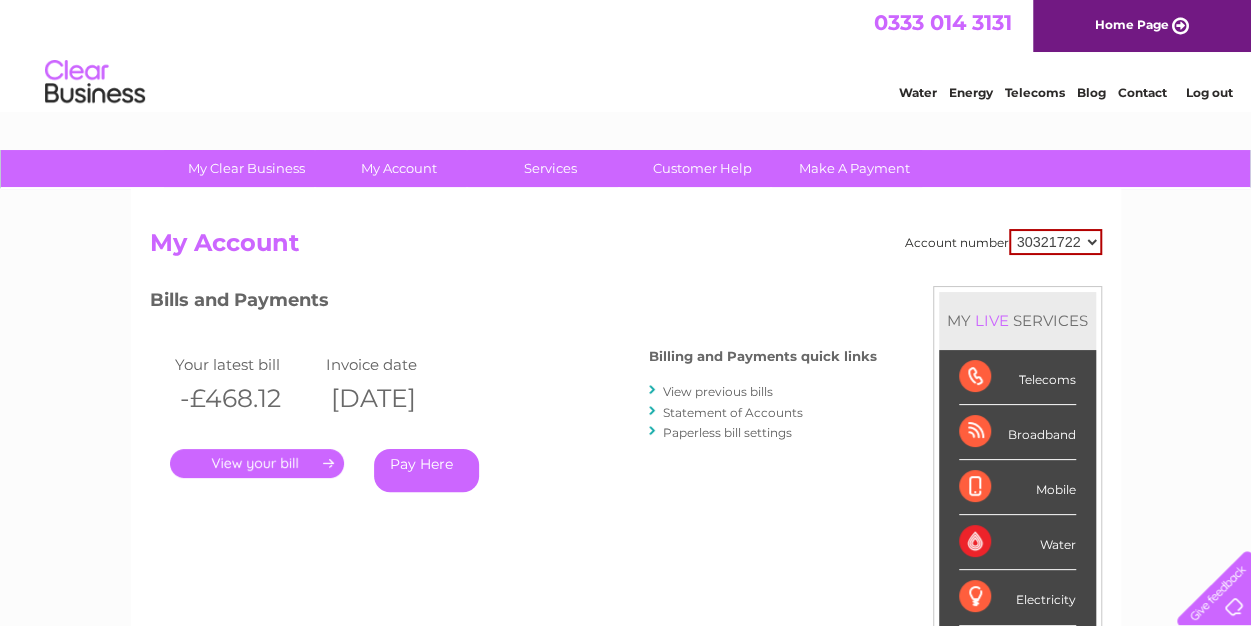 click on "30266251
30285596
30321720
30321722
30321726" at bounding box center [1055, 242] 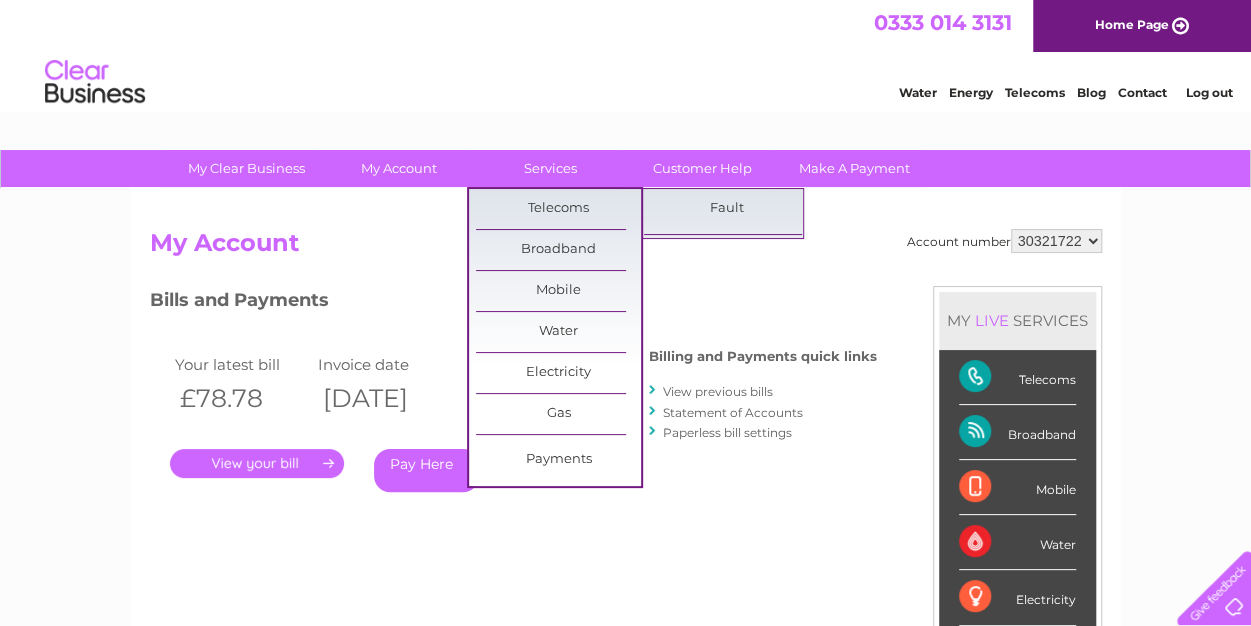 scroll, scrollTop: 0, scrollLeft: 0, axis: both 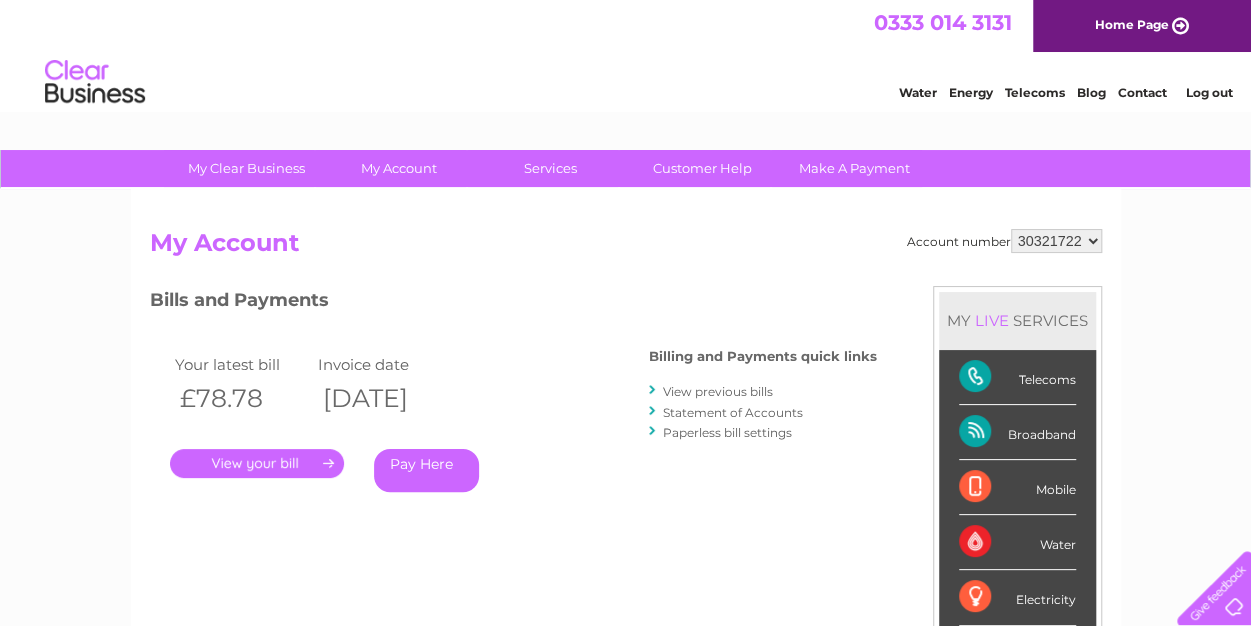 click on "." at bounding box center [257, 463] 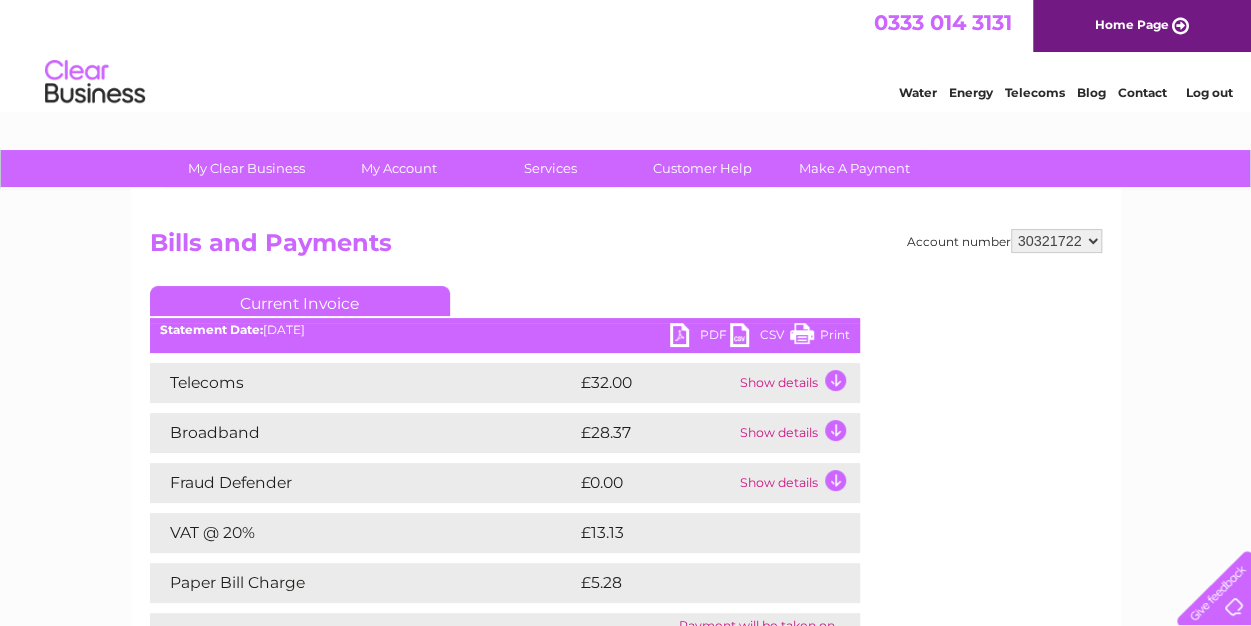 scroll, scrollTop: 0, scrollLeft: 0, axis: both 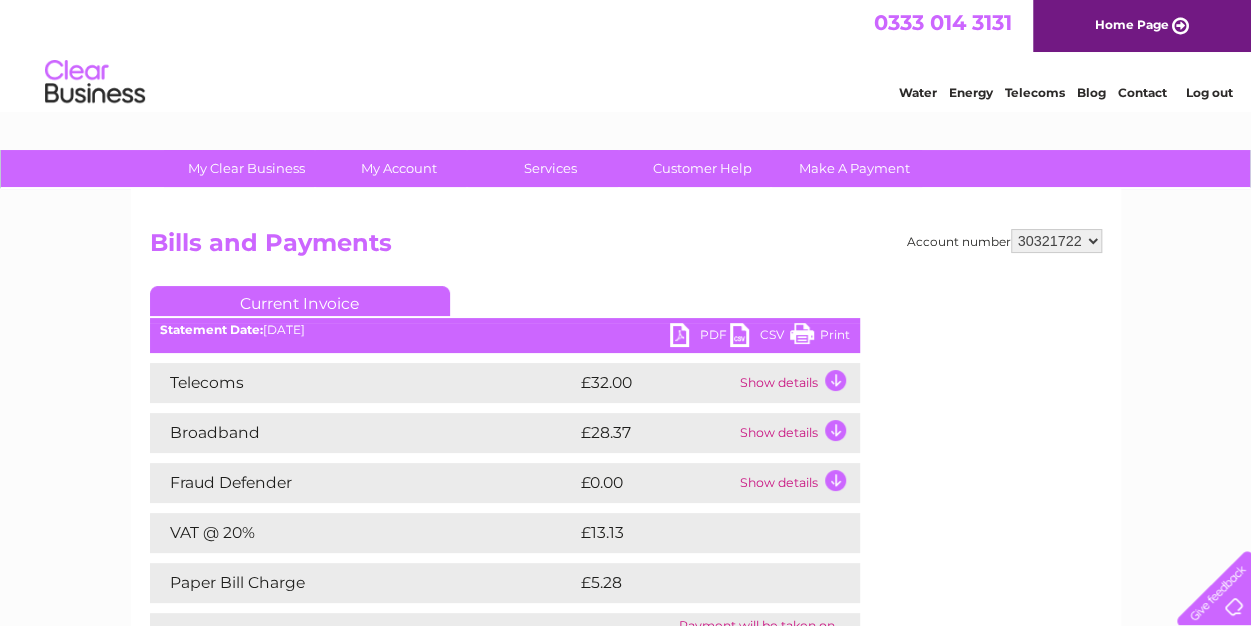 click on "Show details" at bounding box center [797, 383] 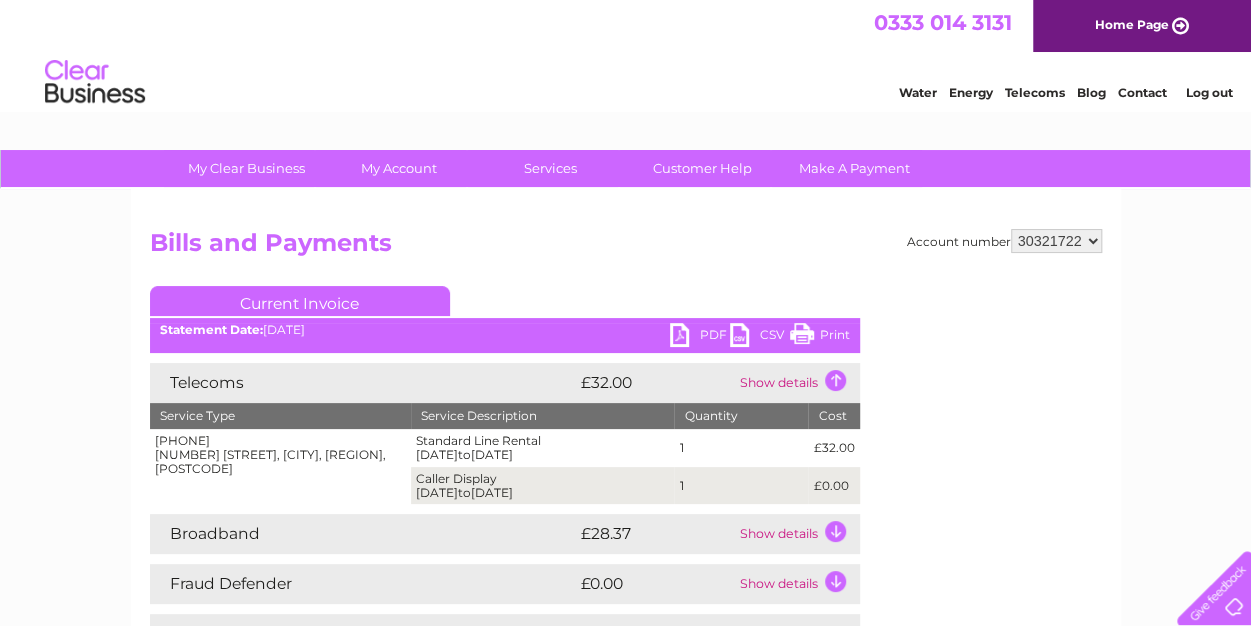 click on "Show details" at bounding box center [797, 383] 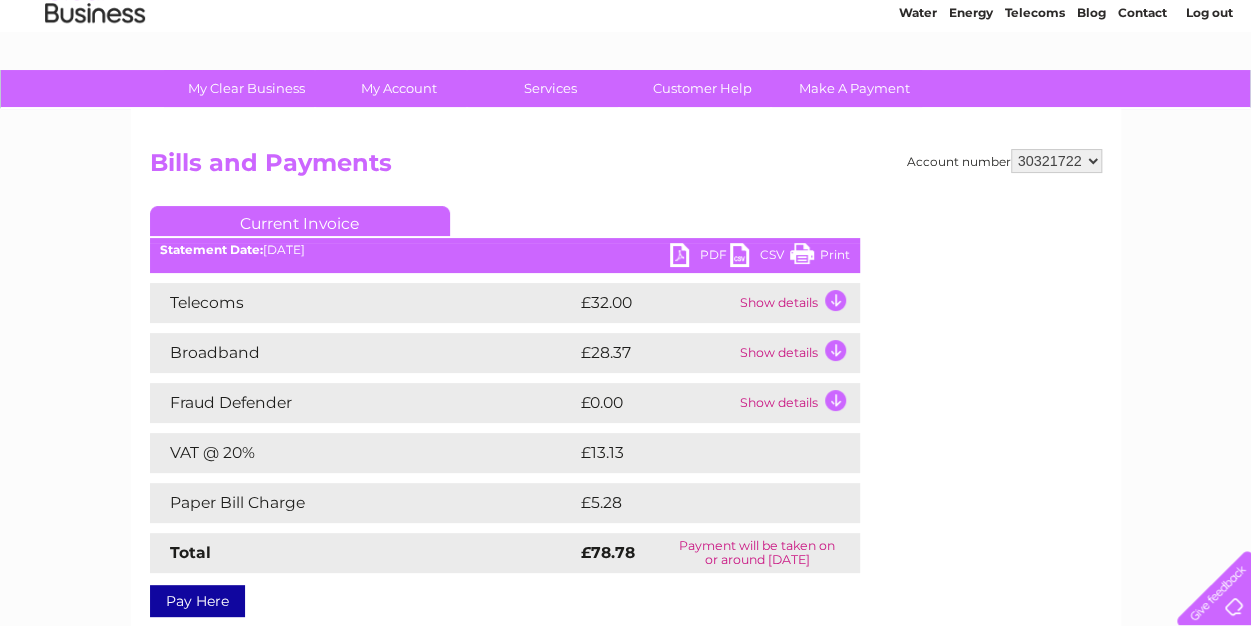 scroll, scrollTop: 0, scrollLeft: 0, axis: both 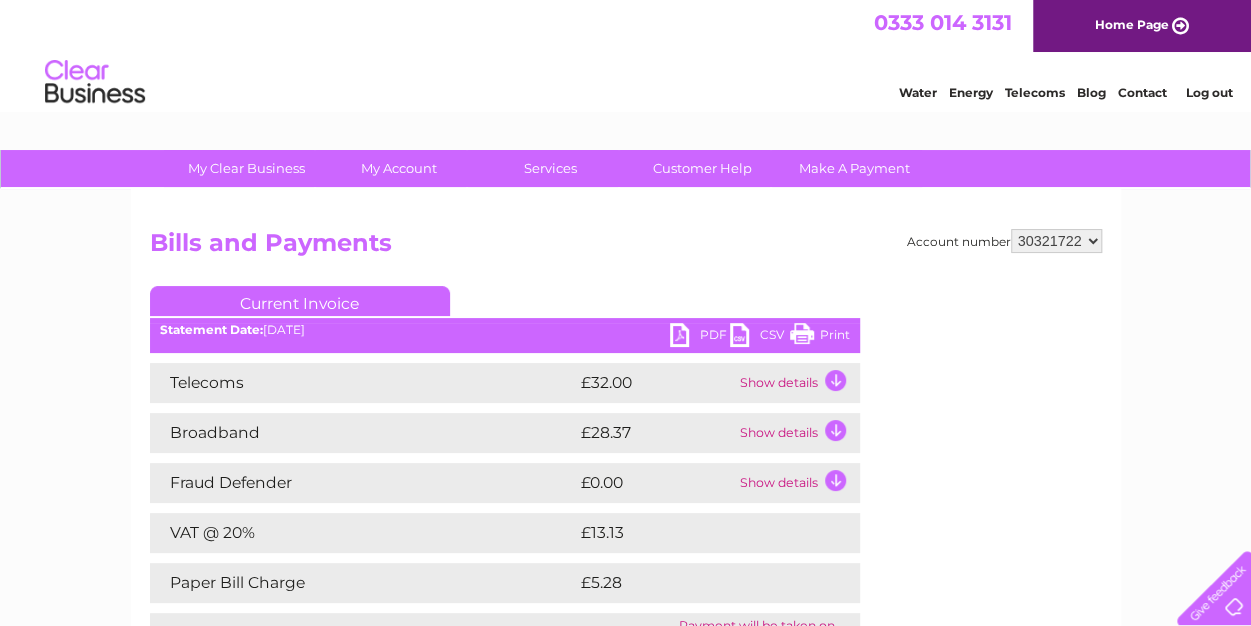 click on "30266251
30285596
30321720
30321722
30321726" at bounding box center [1056, 241] 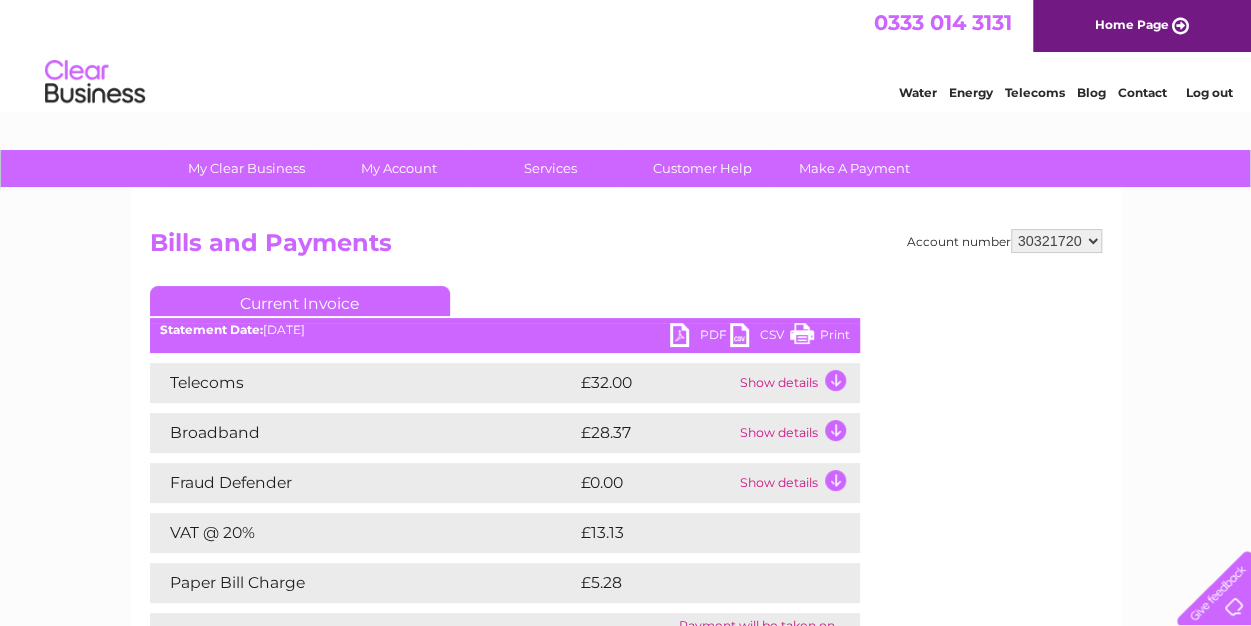 click on "30266251
30285596
30321720
30321722
30321726" at bounding box center (1056, 241) 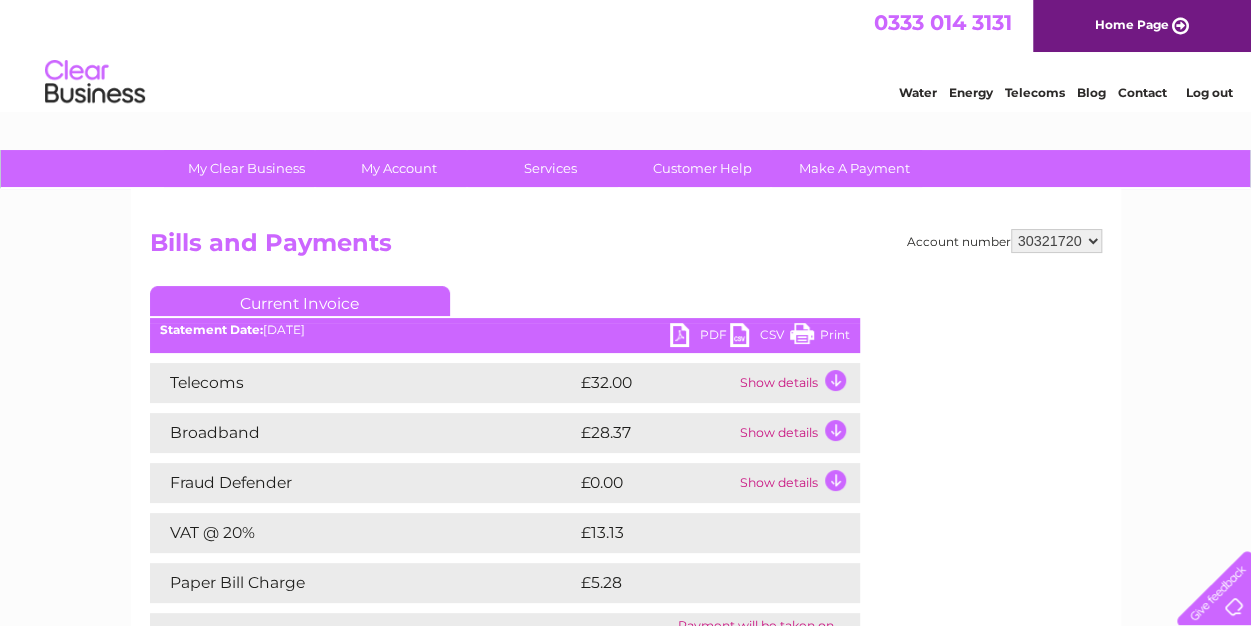 scroll, scrollTop: 0, scrollLeft: 0, axis: both 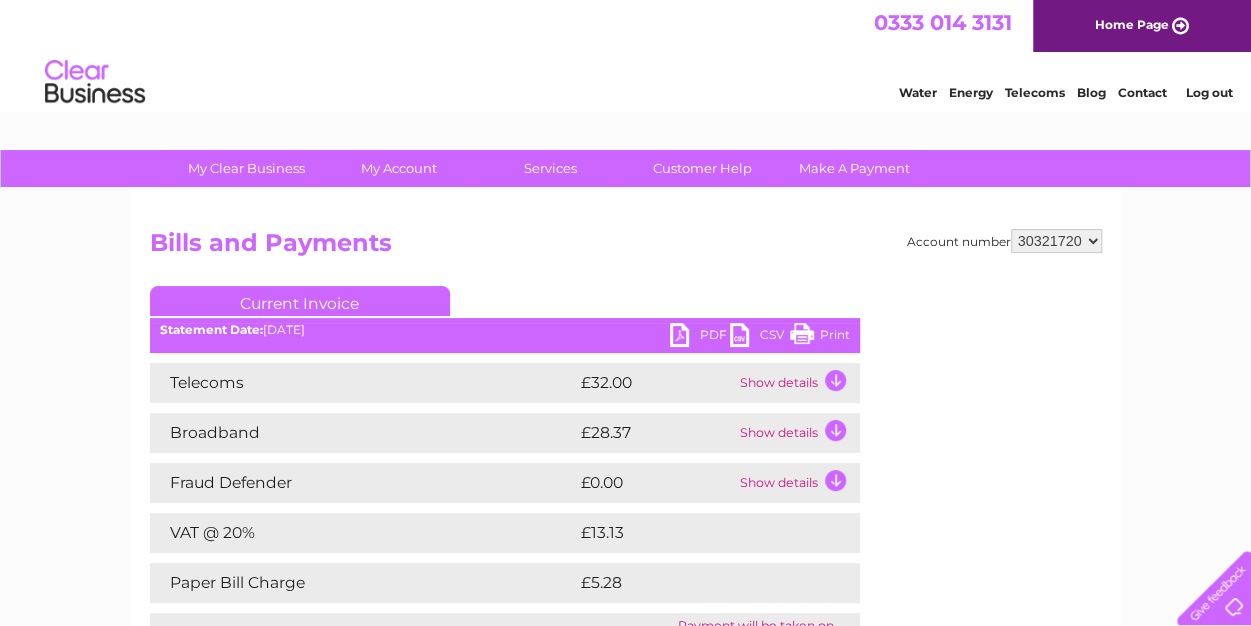 click on "Show details" at bounding box center (797, 383) 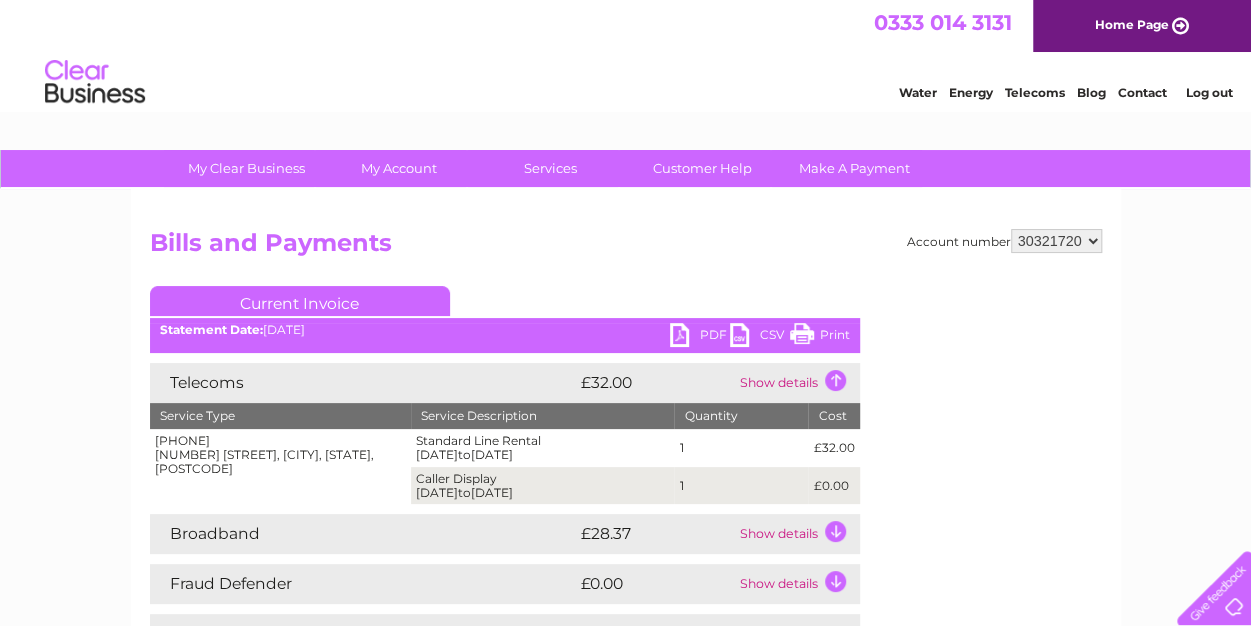 click on "Show details" at bounding box center [797, 383] 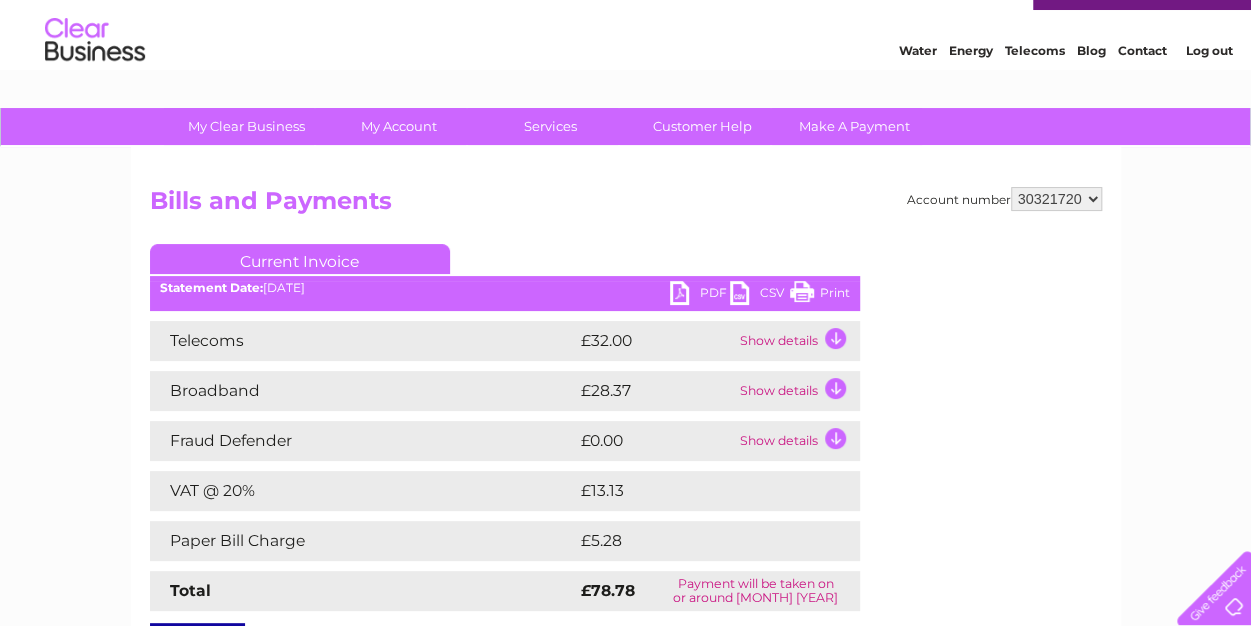 scroll, scrollTop: 0, scrollLeft: 0, axis: both 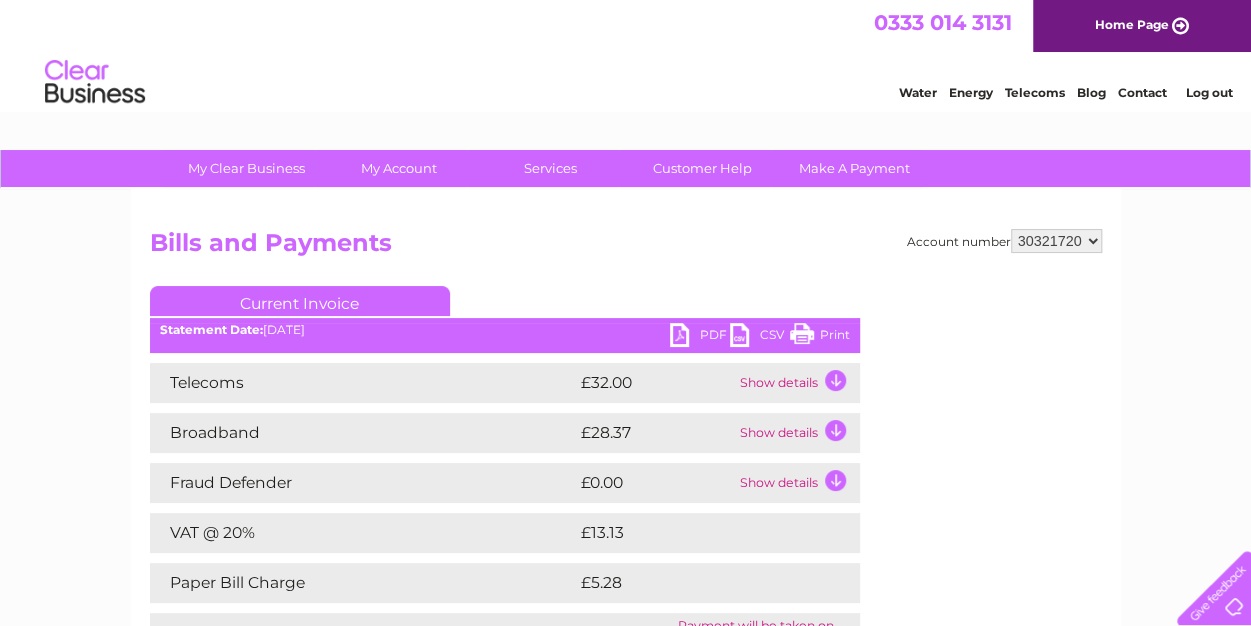 click on "Show details" at bounding box center (797, 433) 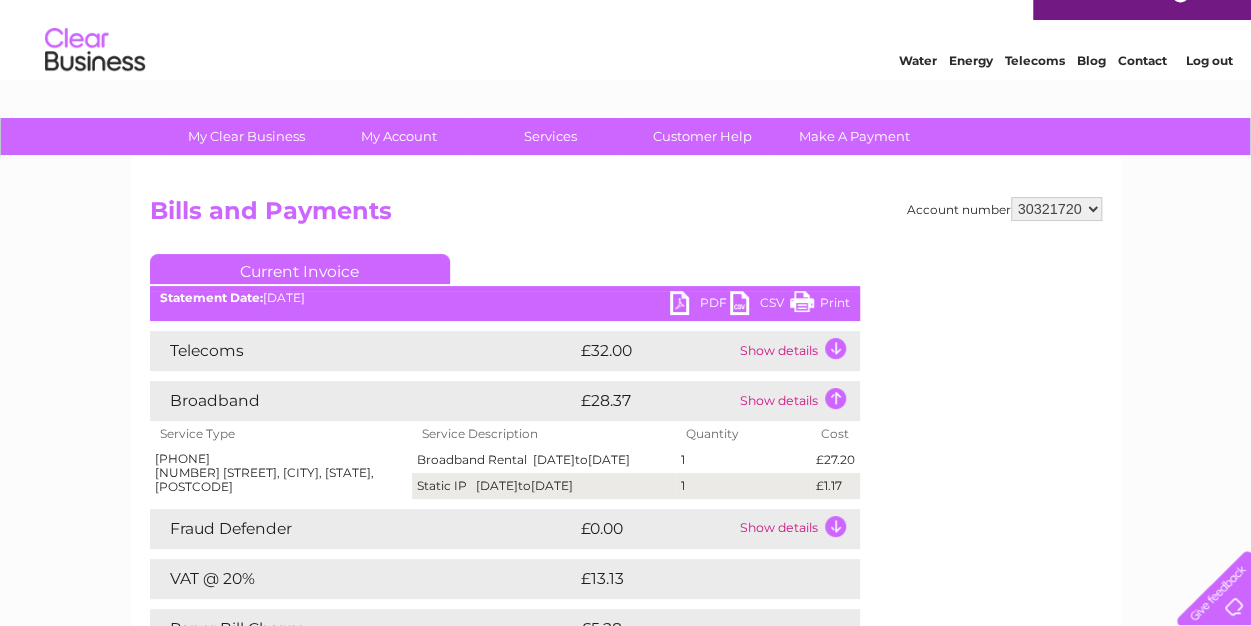 scroll, scrollTop: 23, scrollLeft: 0, axis: vertical 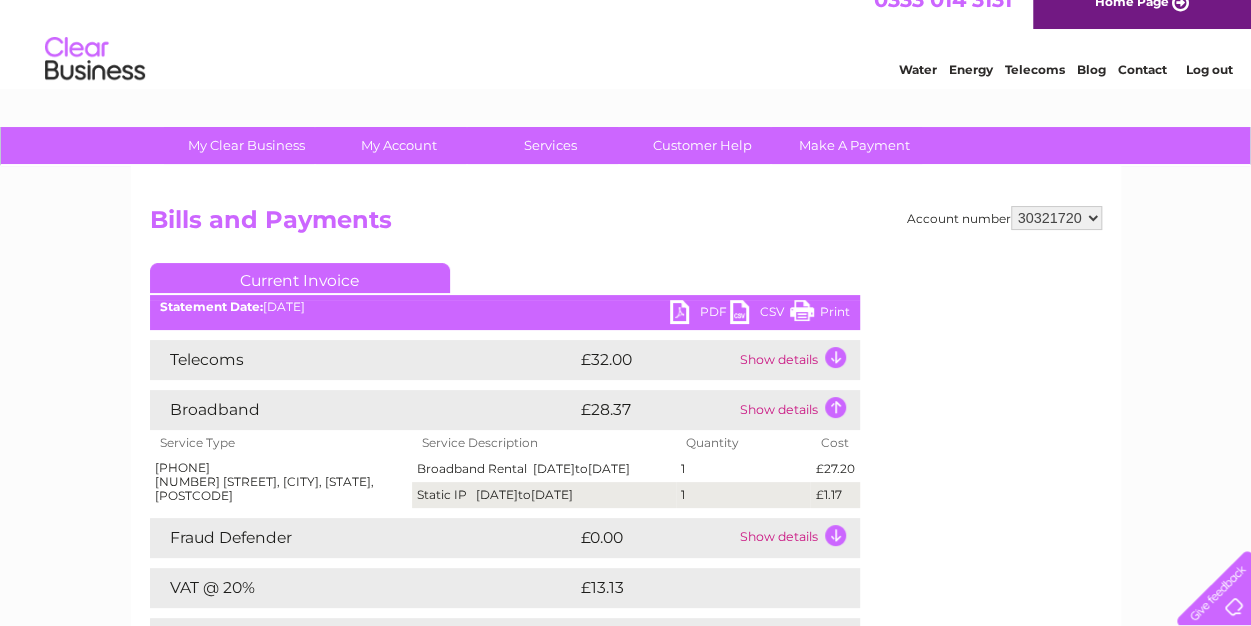 click on "30266251
30285596
30321720
30321722
30321726" at bounding box center (1056, 218) 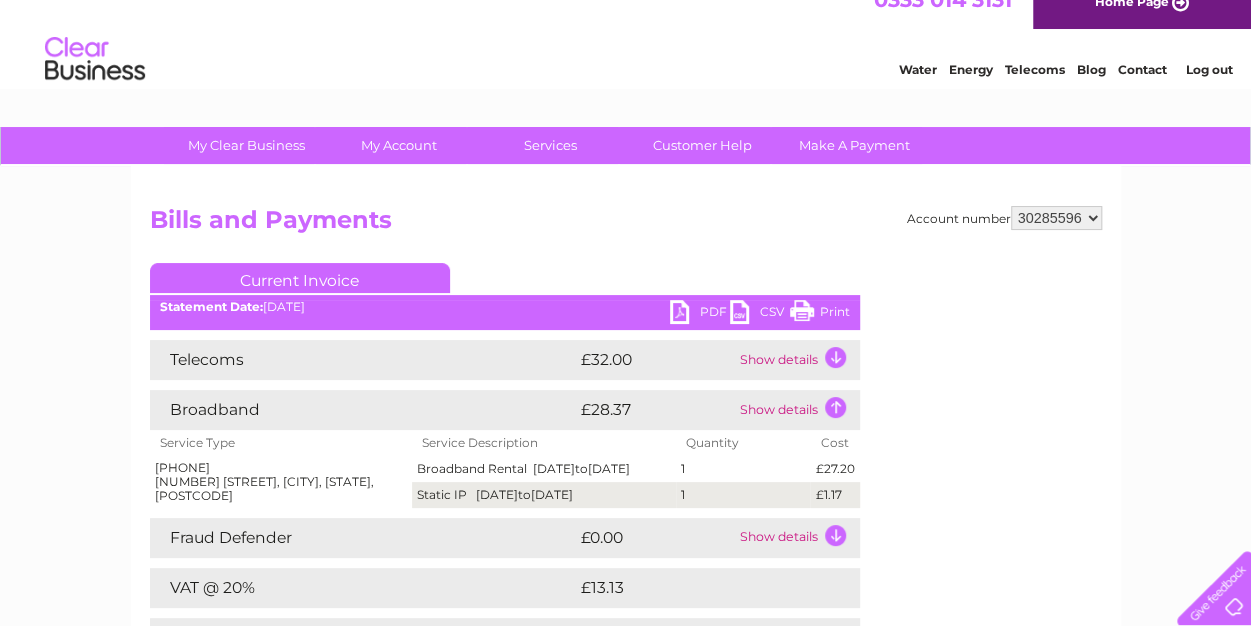 click on "30266251
30285596
30321720
30321722
30321726" at bounding box center (1056, 218) 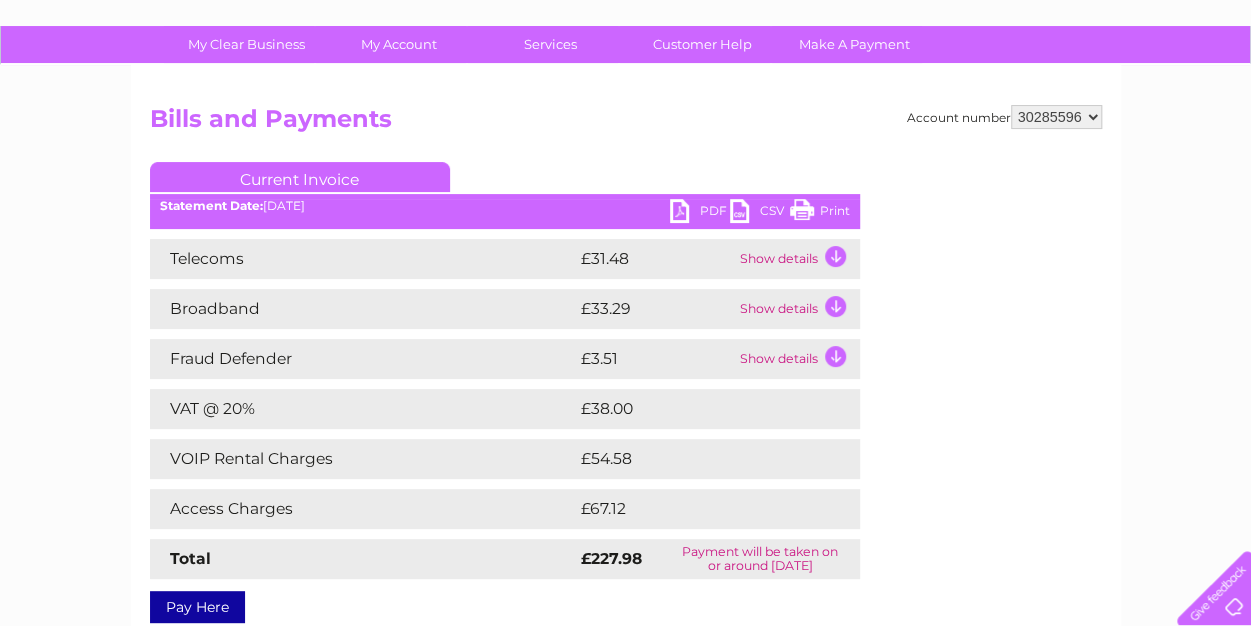 scroll, scrollTop: 288, scrollLeft: 0, axis: vertical 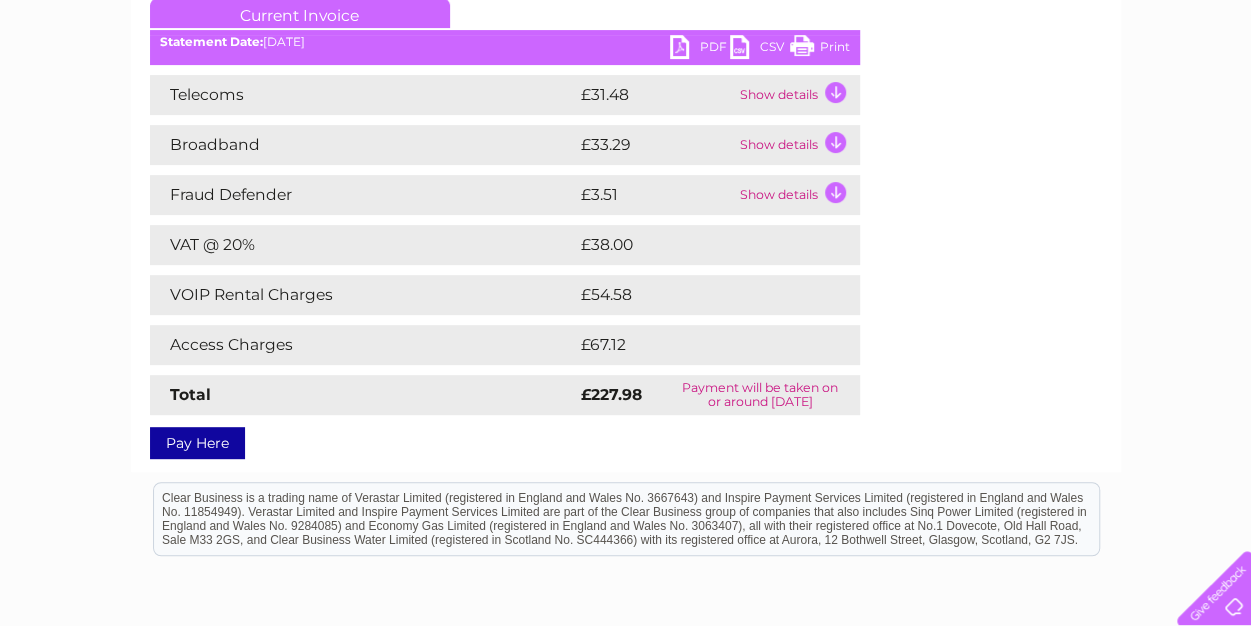 click on "Show details" at bounding box center [797, 145] 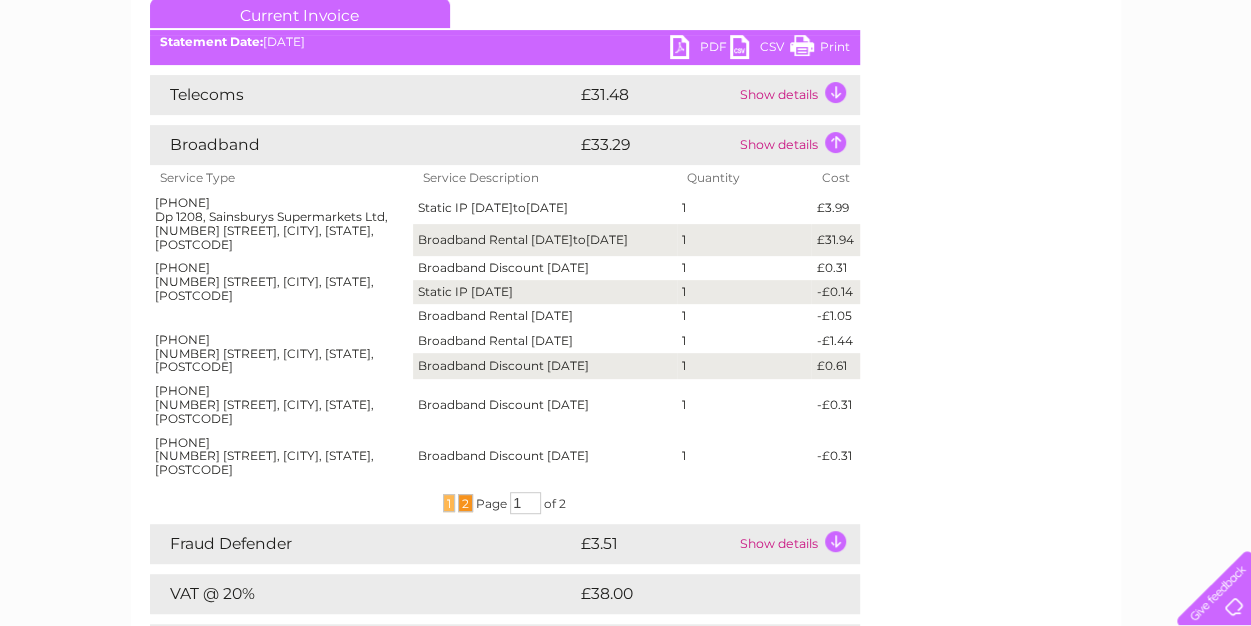 click on "2" at bounding box center [465, 503] 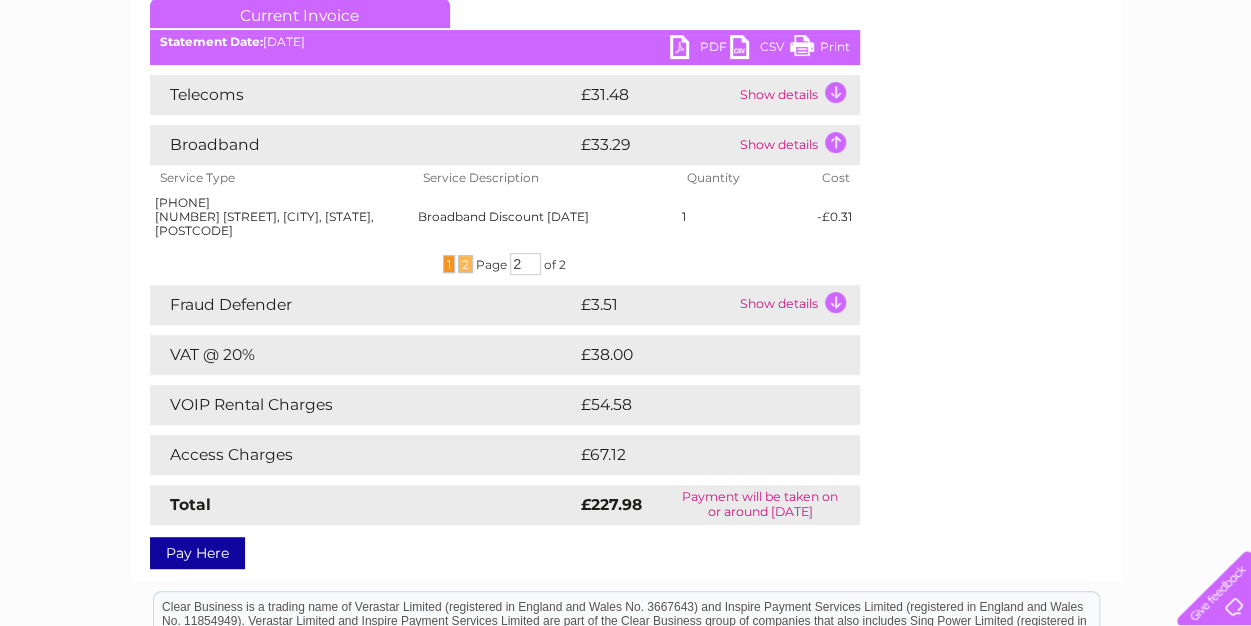 click on "1" at bounding box center [449, 264] 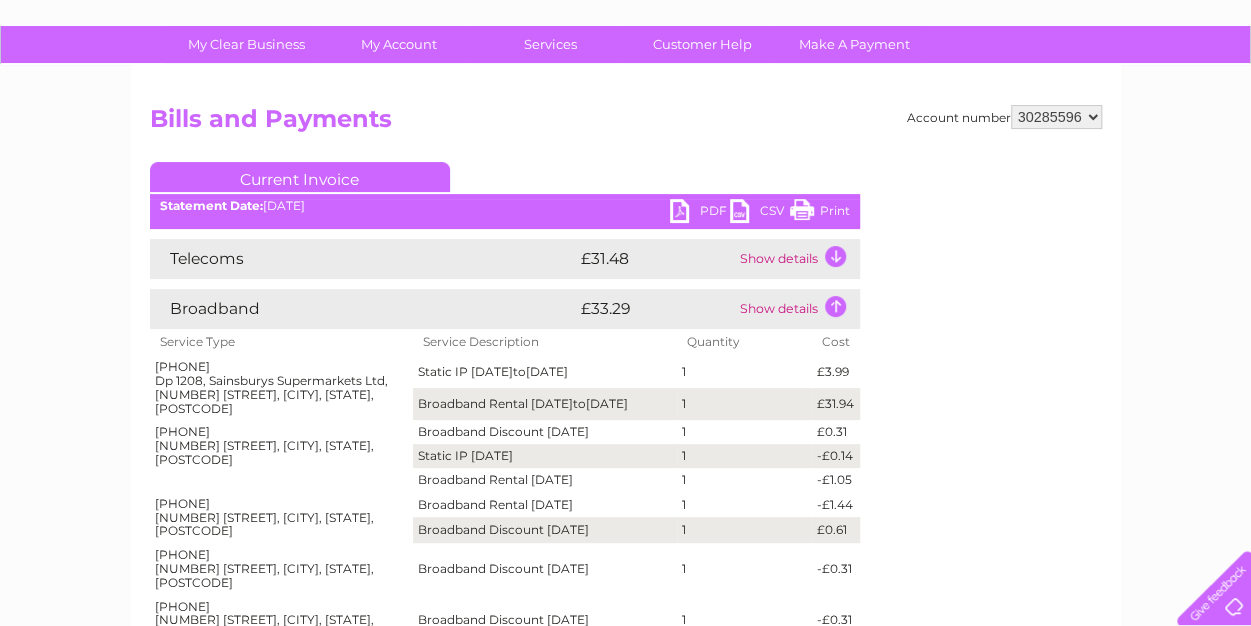 scroll, scrollTop: 122, scrollLeft: 0, axis: vertical 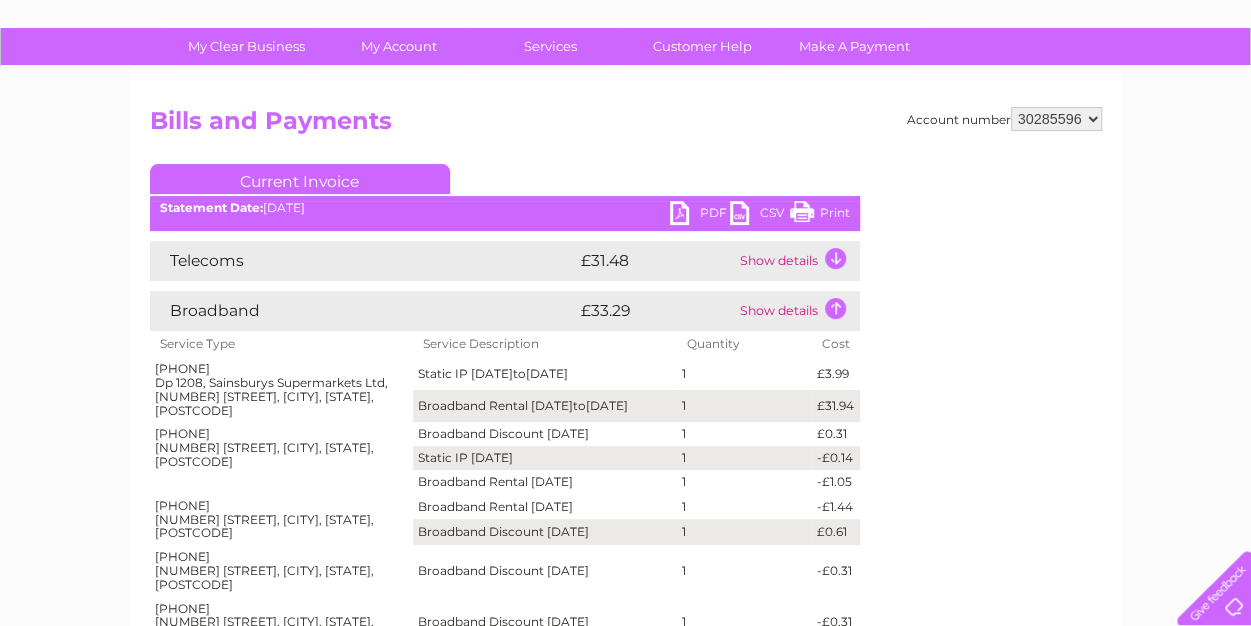 click on "Show details" at bounding box center (797, 261) 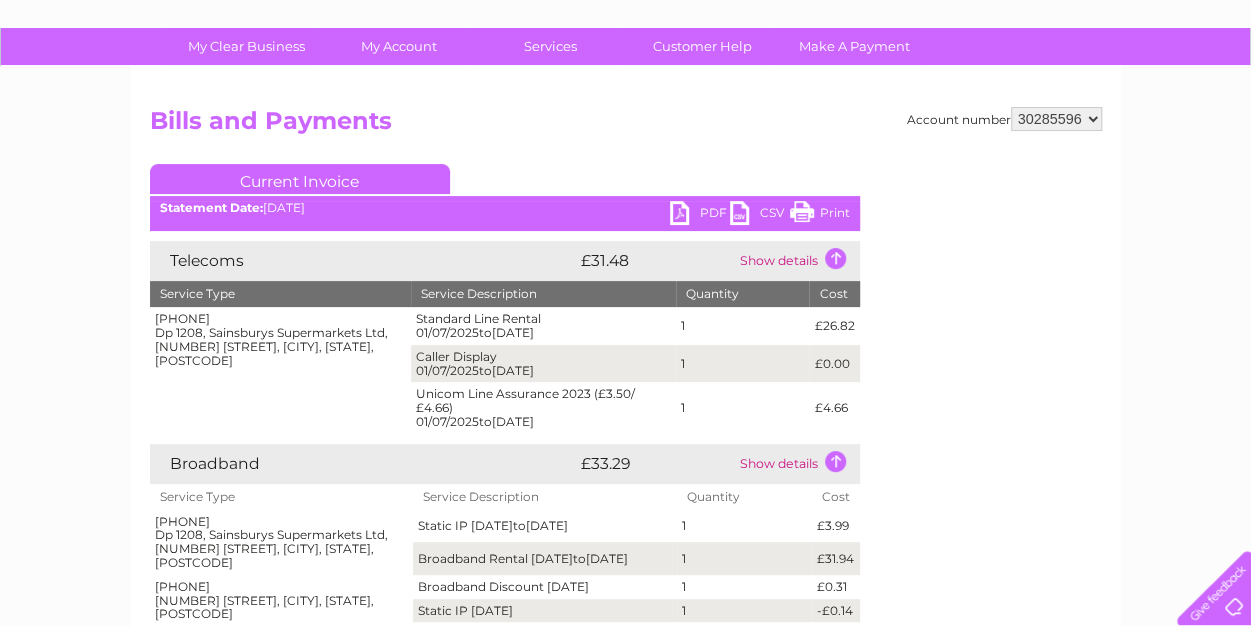 click on "Show details" at bounding box center (797, 261) 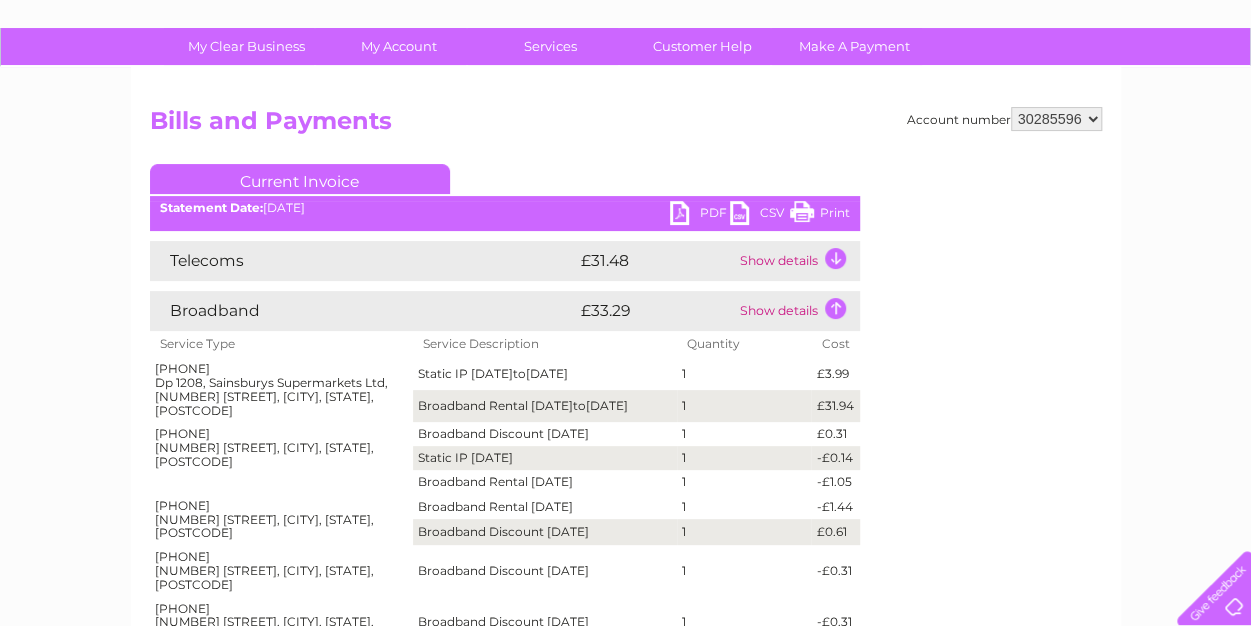 click on "Show details" at bounding box center (797, 311) 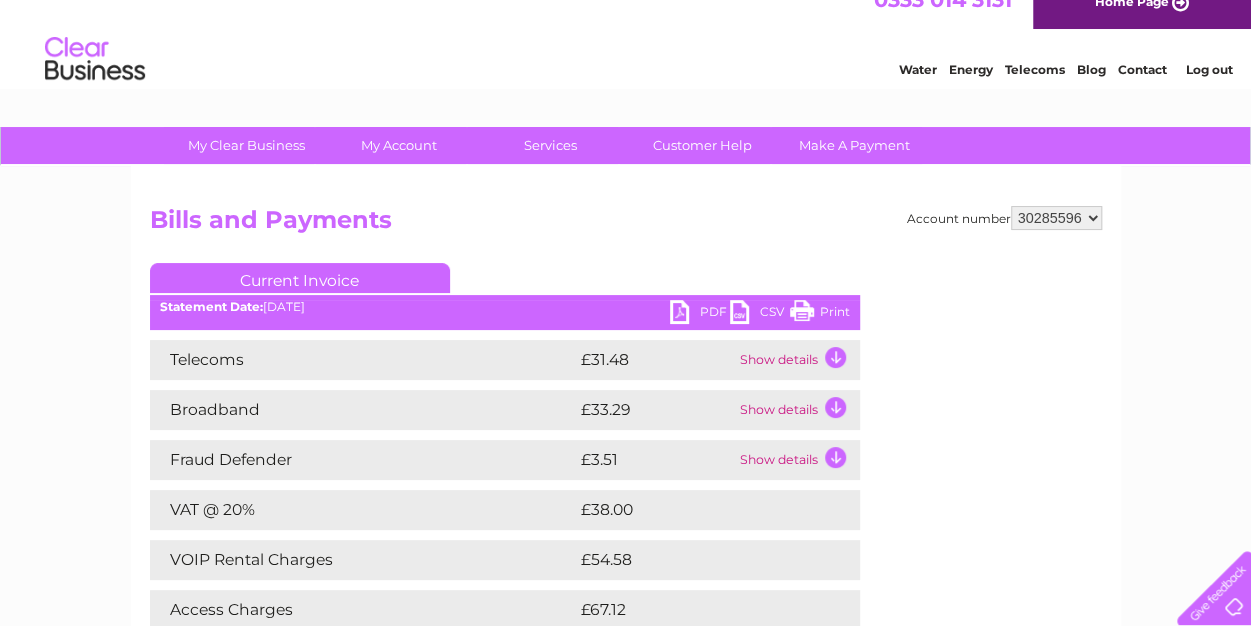 scroll, scrollTop: 0, scrollLeft: 0, axis: both 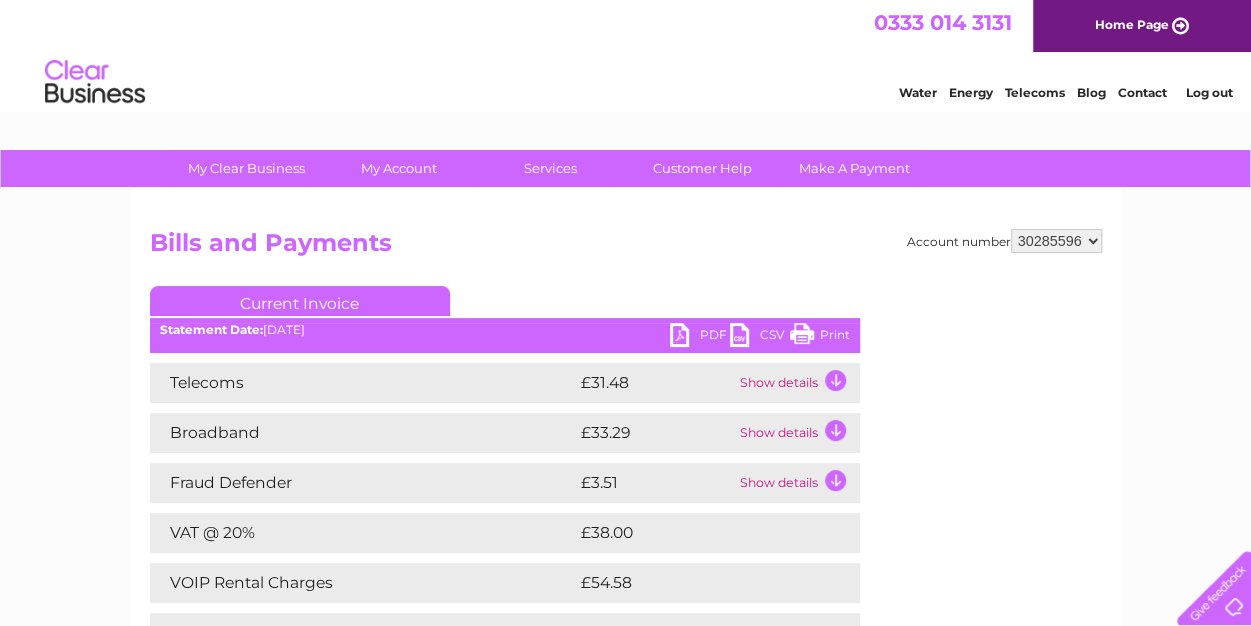 click on "PDF" at bounding box center (700, 337) 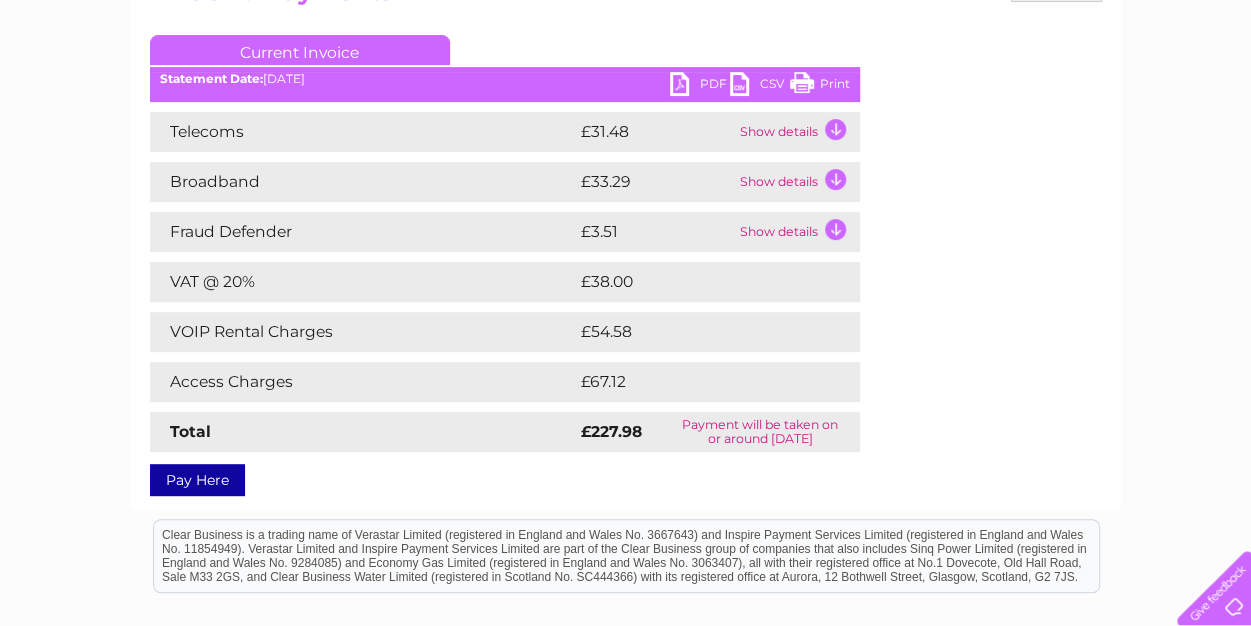 scroll, scrollTop: 0, scrollLeft: 0, axis: both 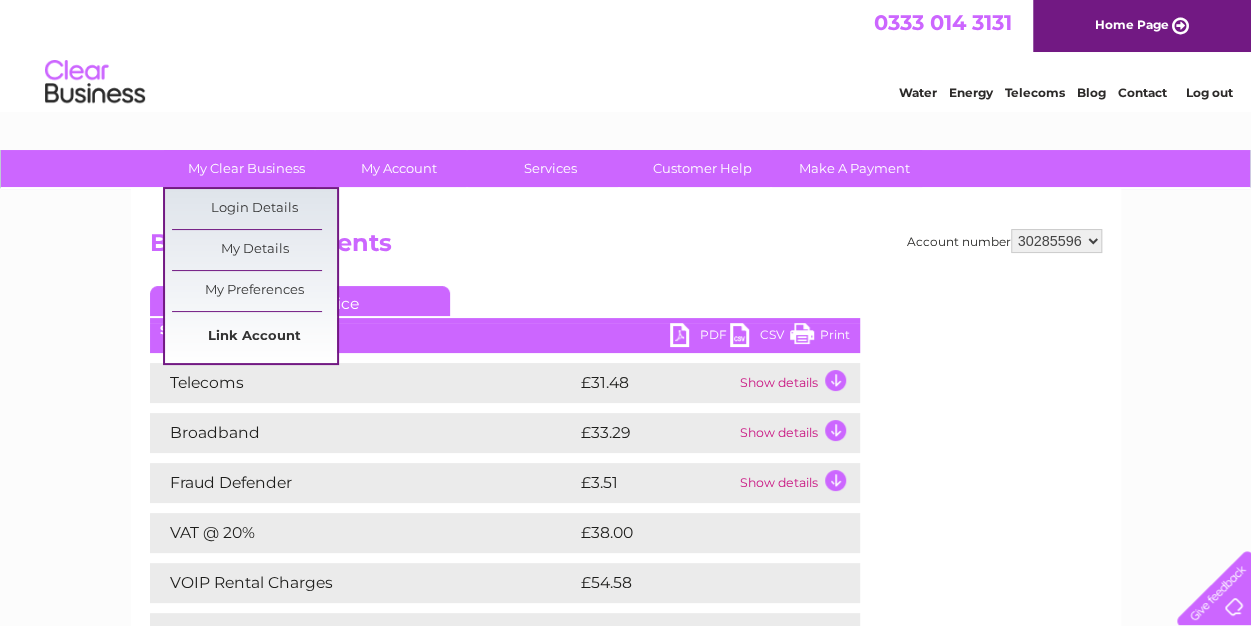 click on "Link Account" at bounding box center (254, 337) 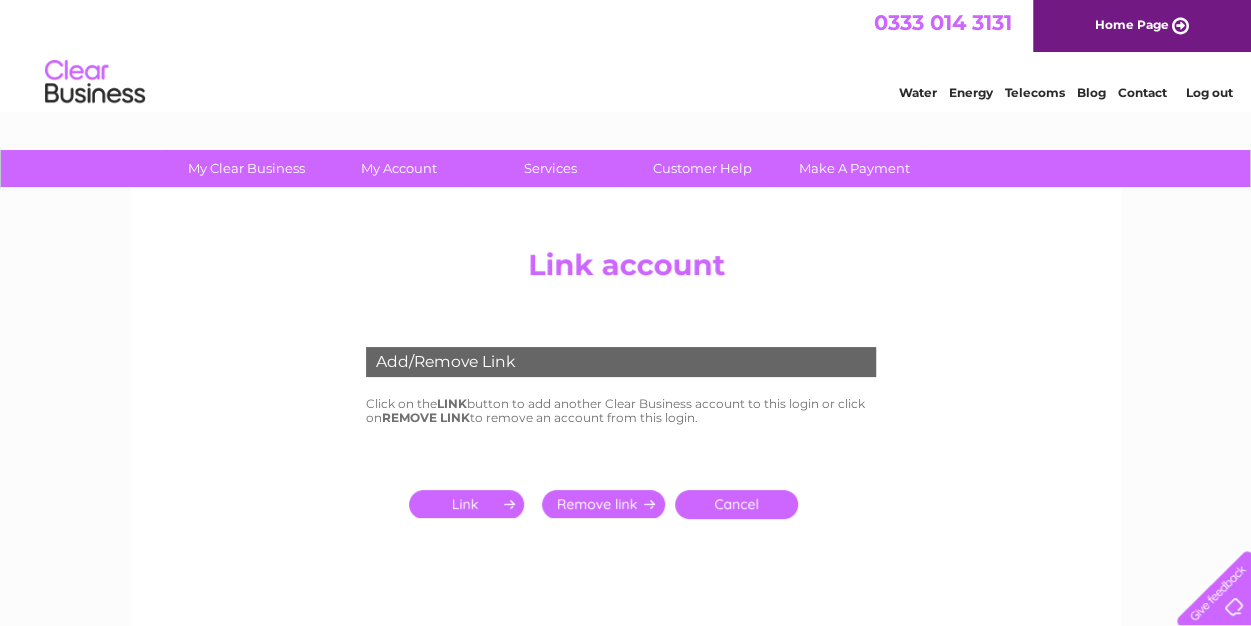 scroll, scrollTop: 0, scrollLeft: 0, axis: both 